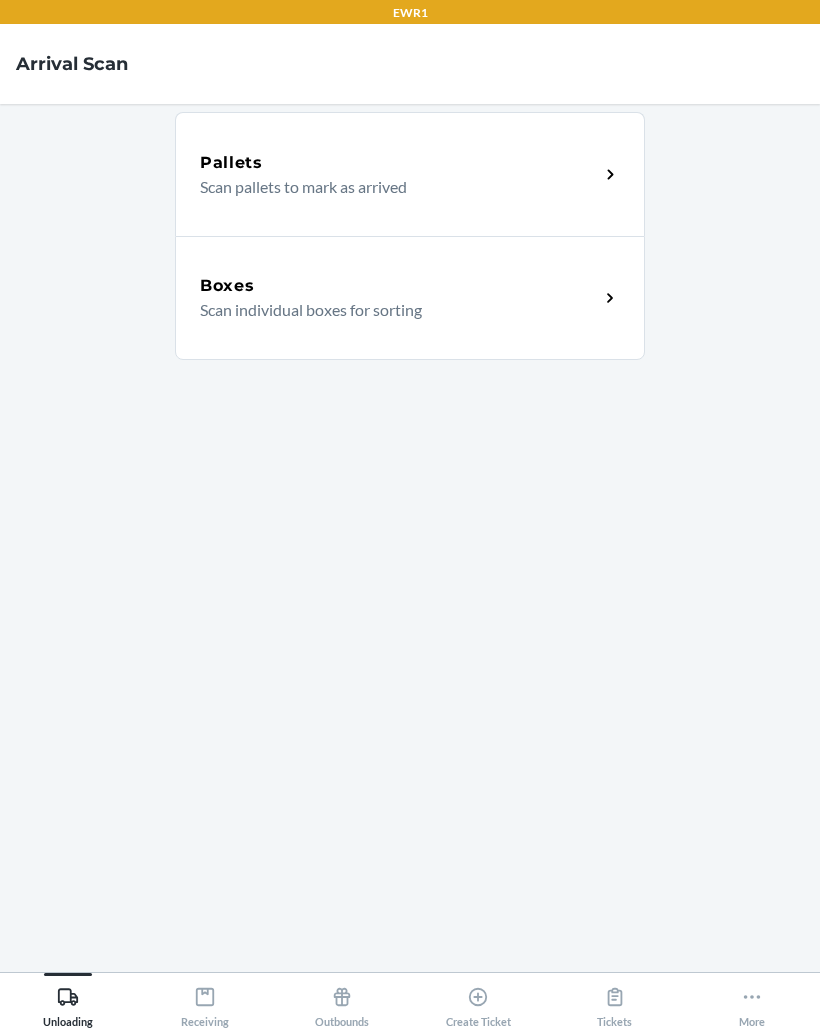 scroll, scrollTop: 0, scrollLeft: 0, axis: both 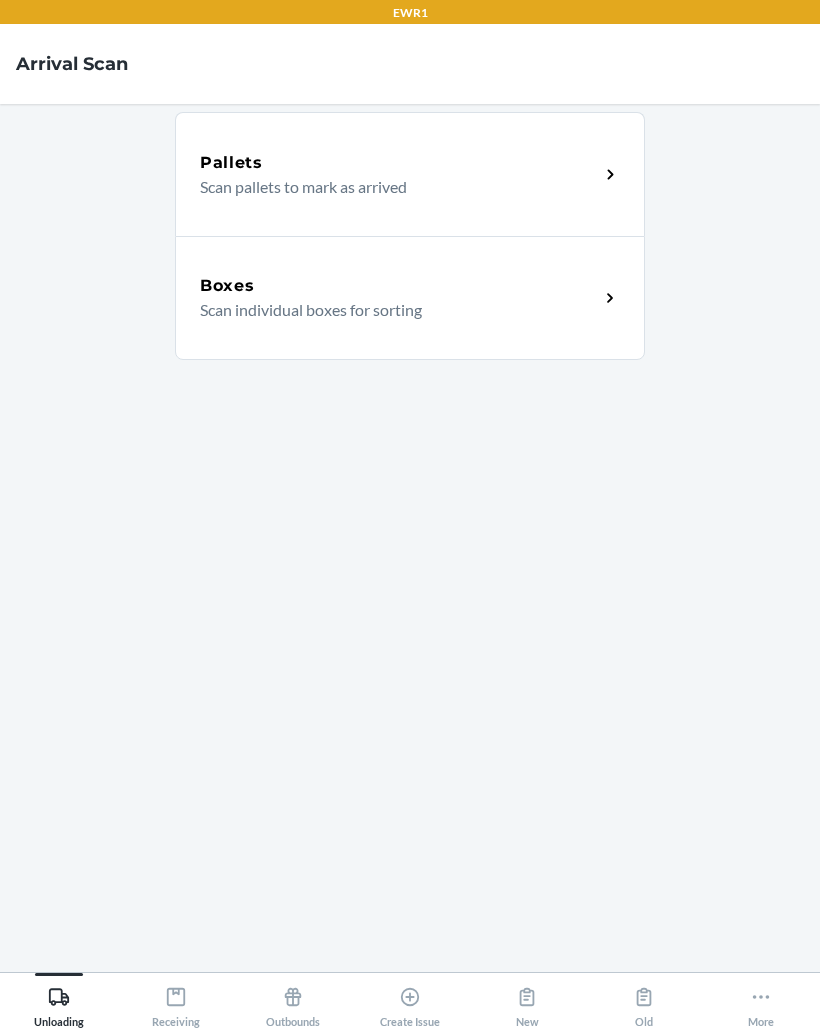 click on "Receiving" at bounding box center (176, 1003) 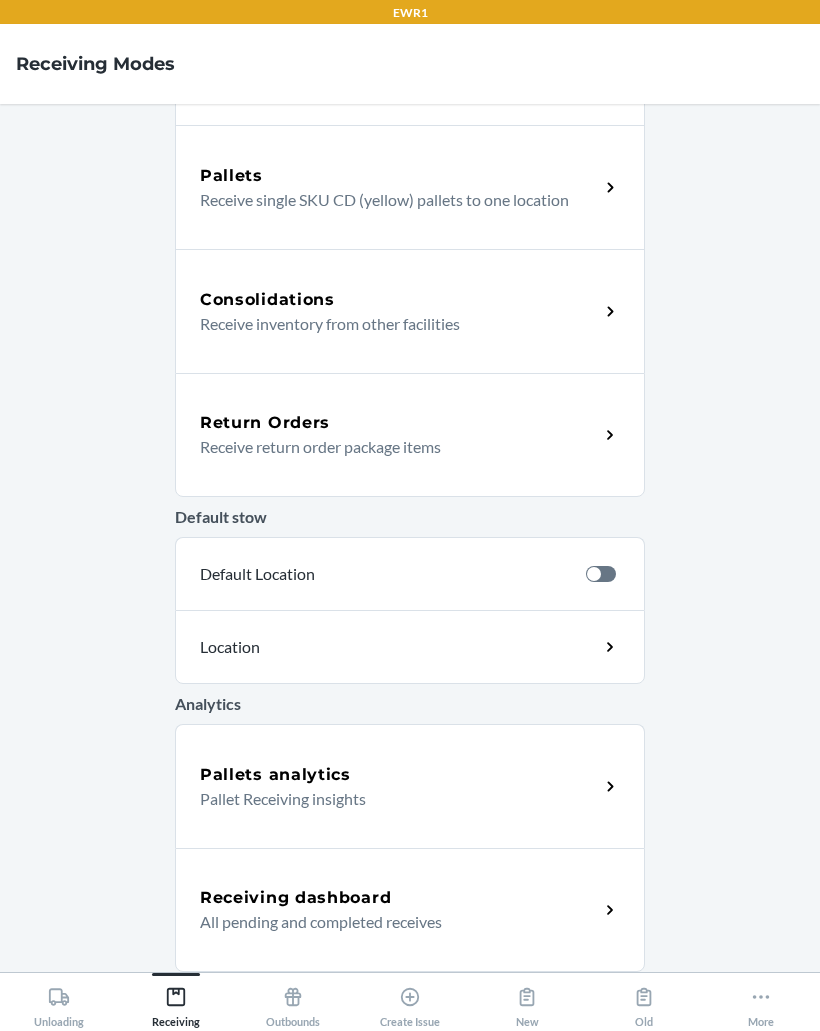 scroll, scrollTop: 363, scrollLeft: 0, axis: vertical 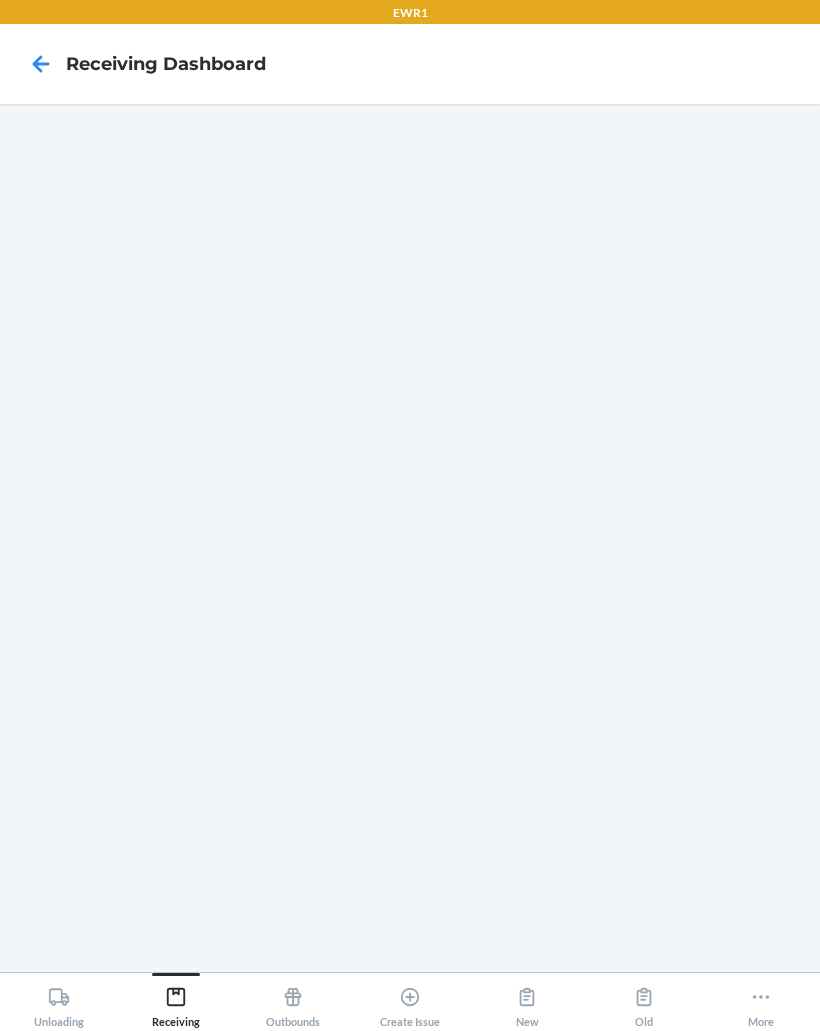 click on "Receiving" at bounding box center (175, 1000) 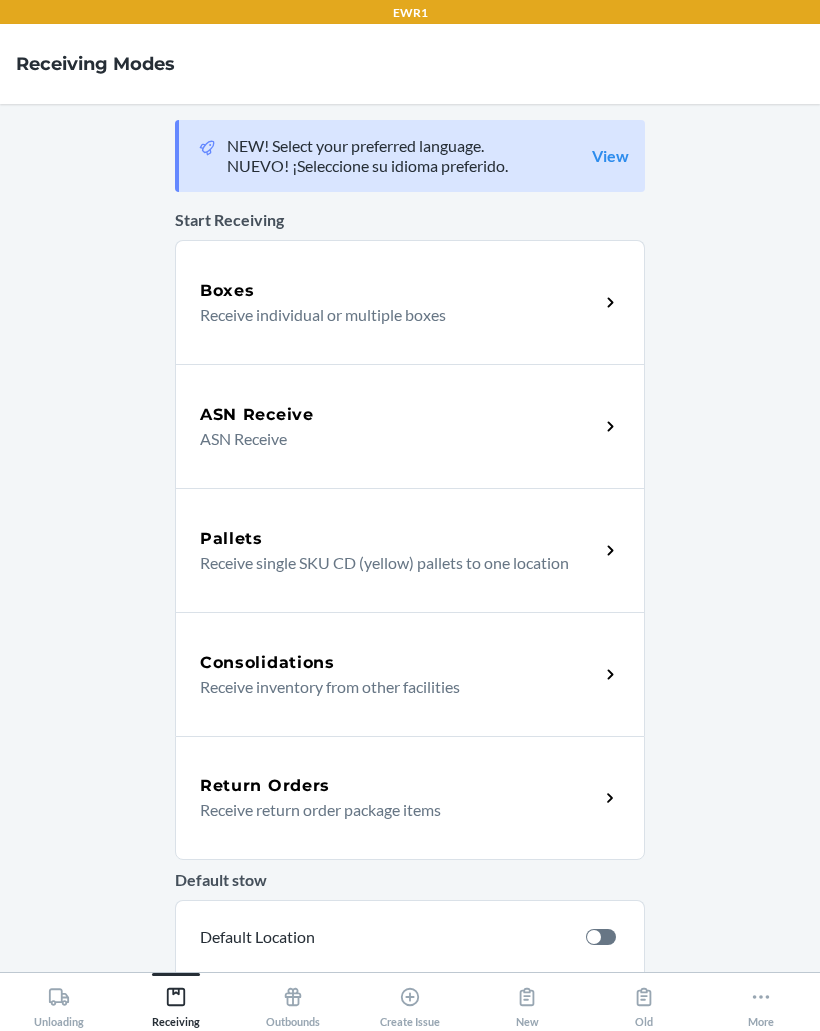 click on "Receiving" at bounding box center [176, 1003] 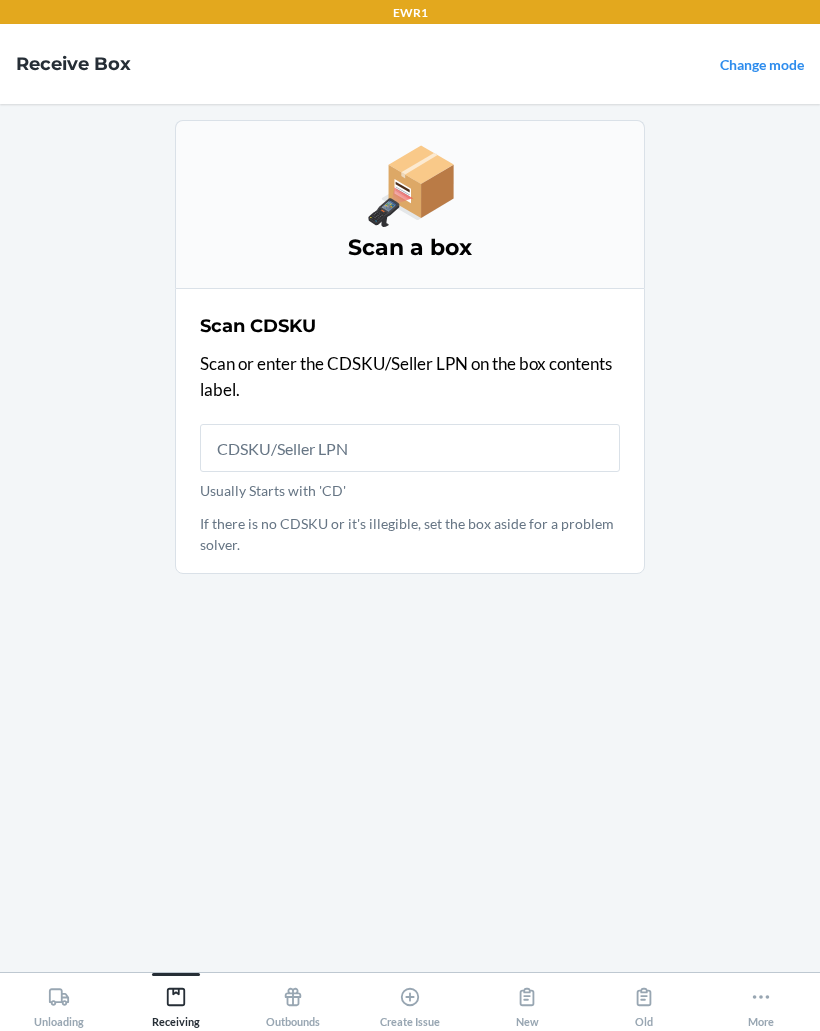 click on "Usually Starts with 'CD'" at bounding box center [410, 448] 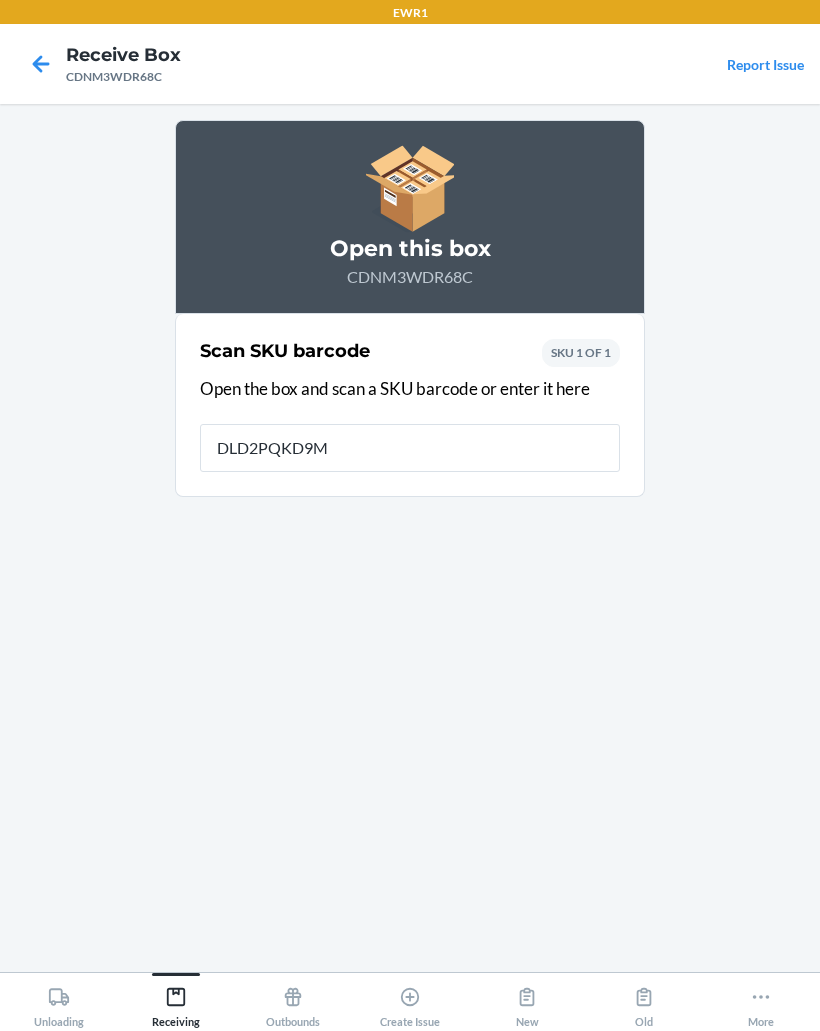type on "DLD2PQKD9MV" 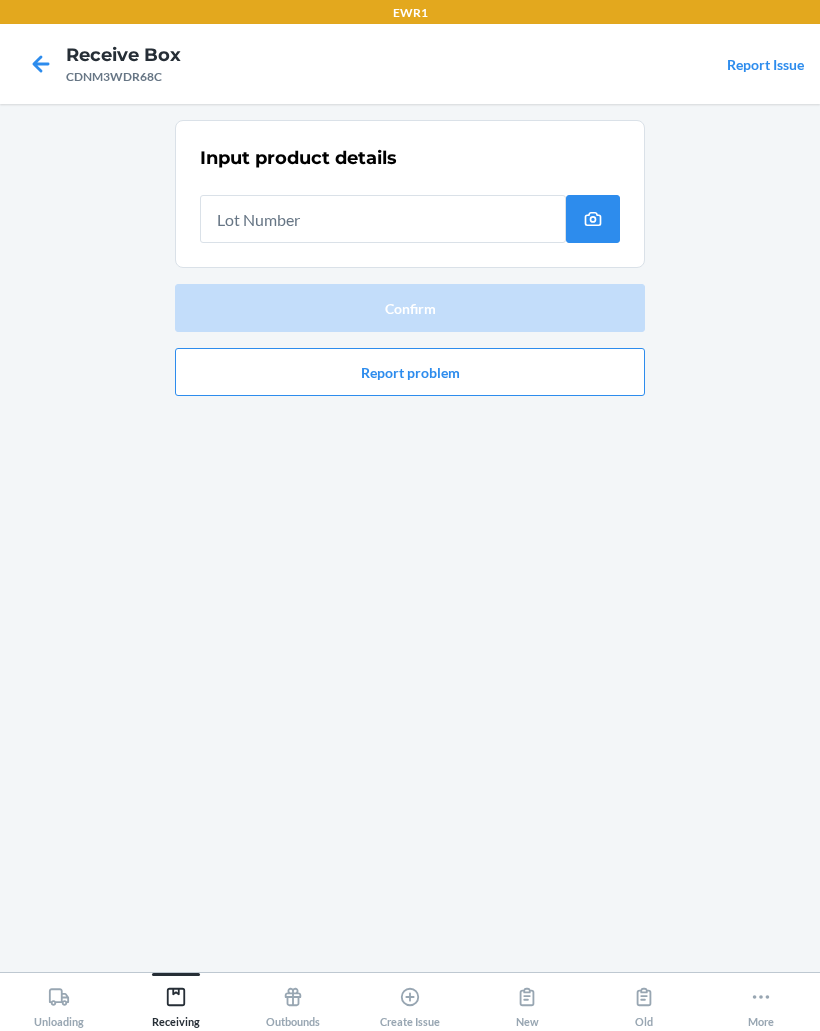 click at bounding box center [383, 219] 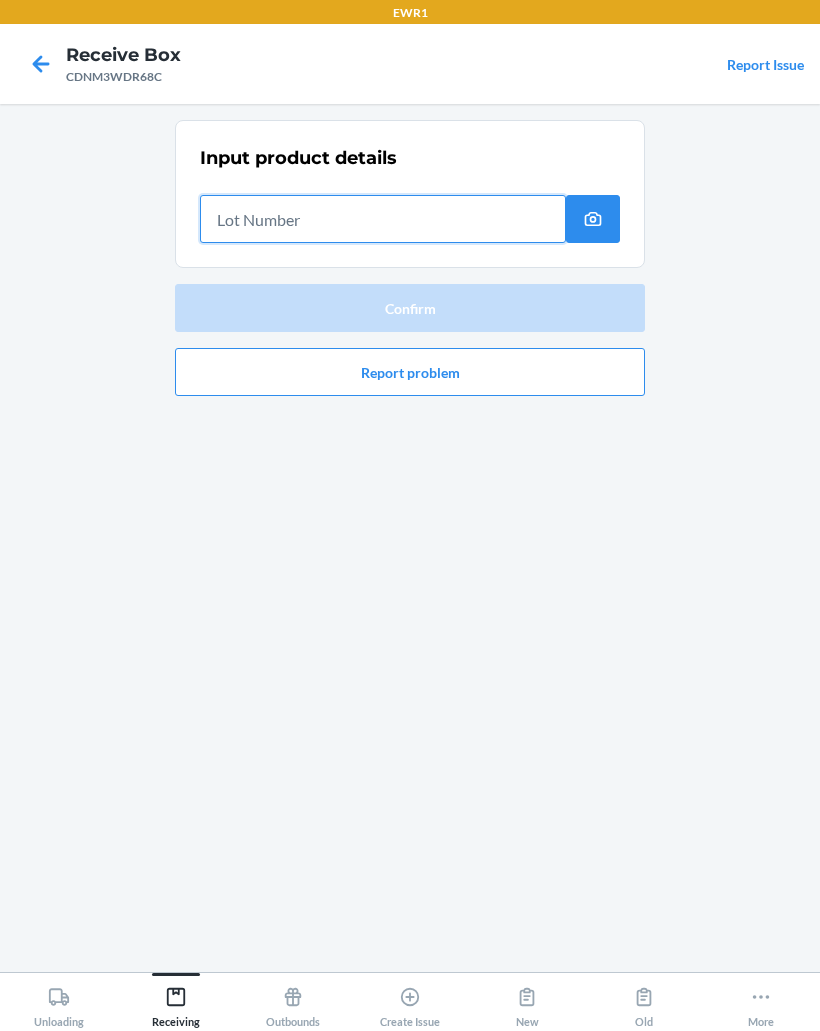 click at bounding box center [383, 219] 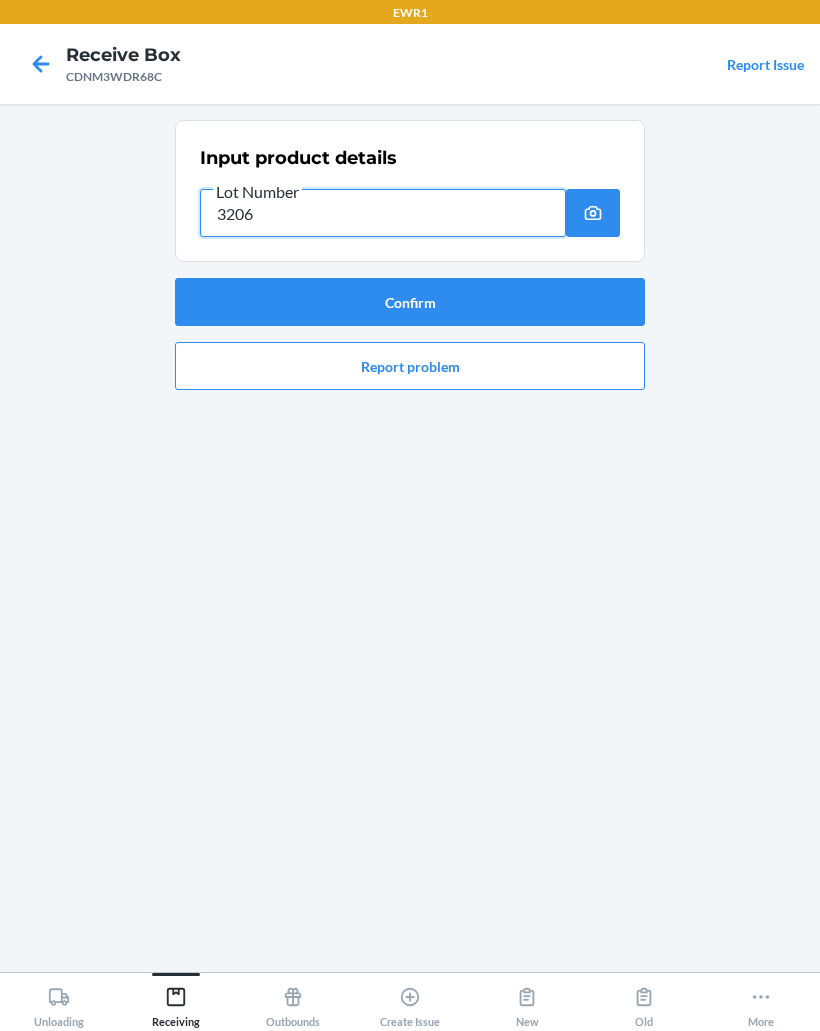 type on "32062" 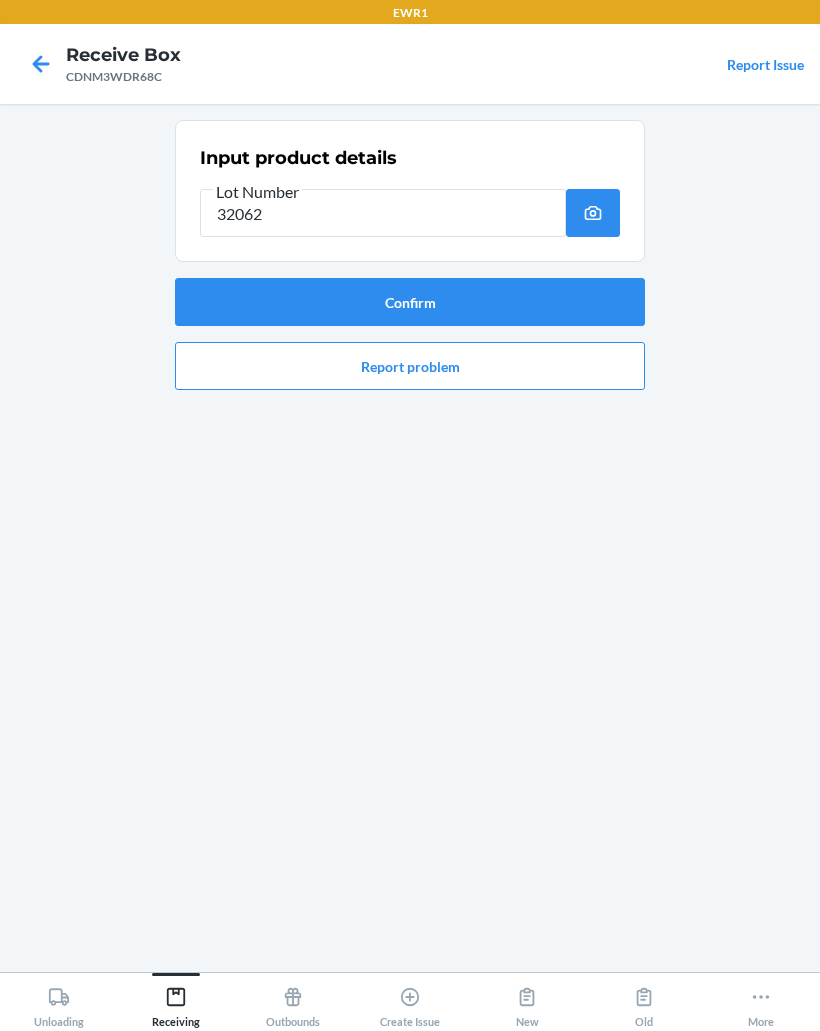click on "Confirm" at bounding box center (410, 302) 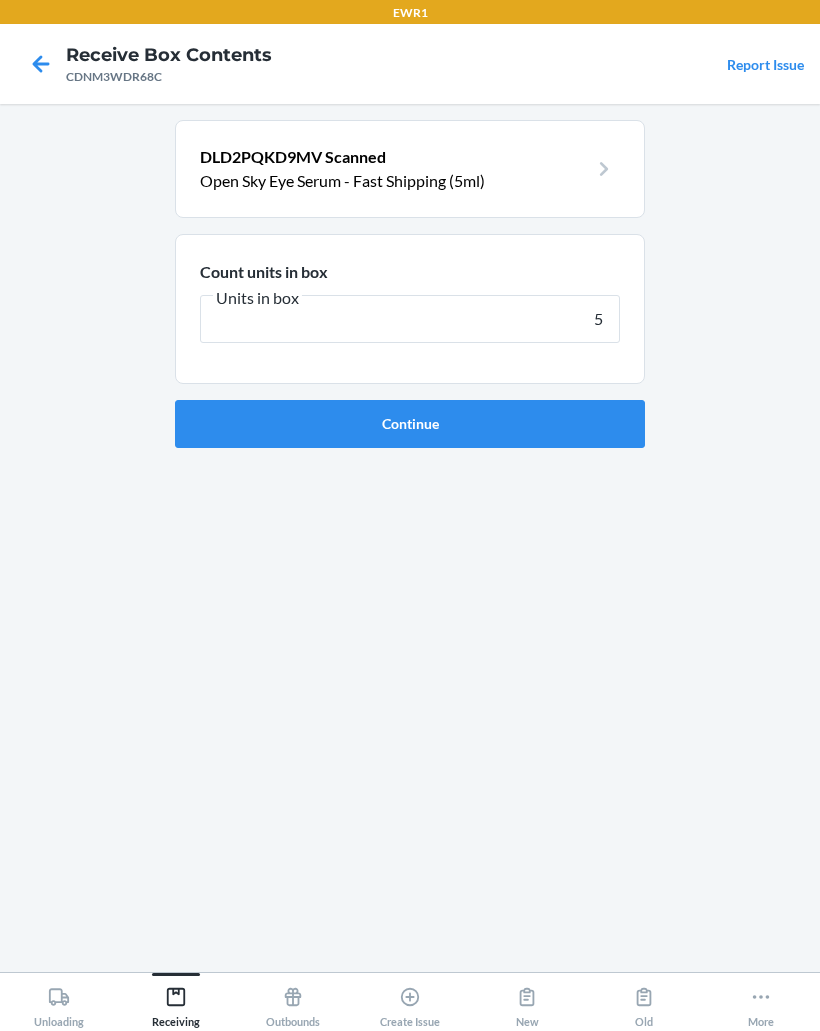 type on "50" 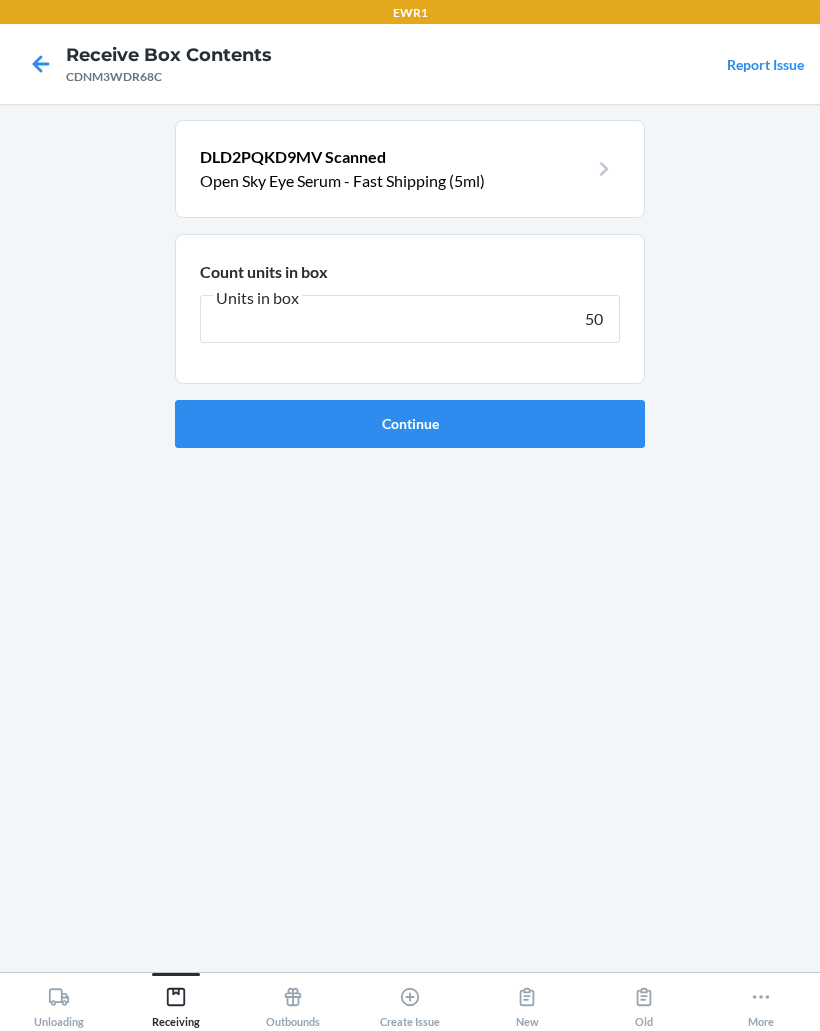 click on "Continue" at bounding box center [410, 424] 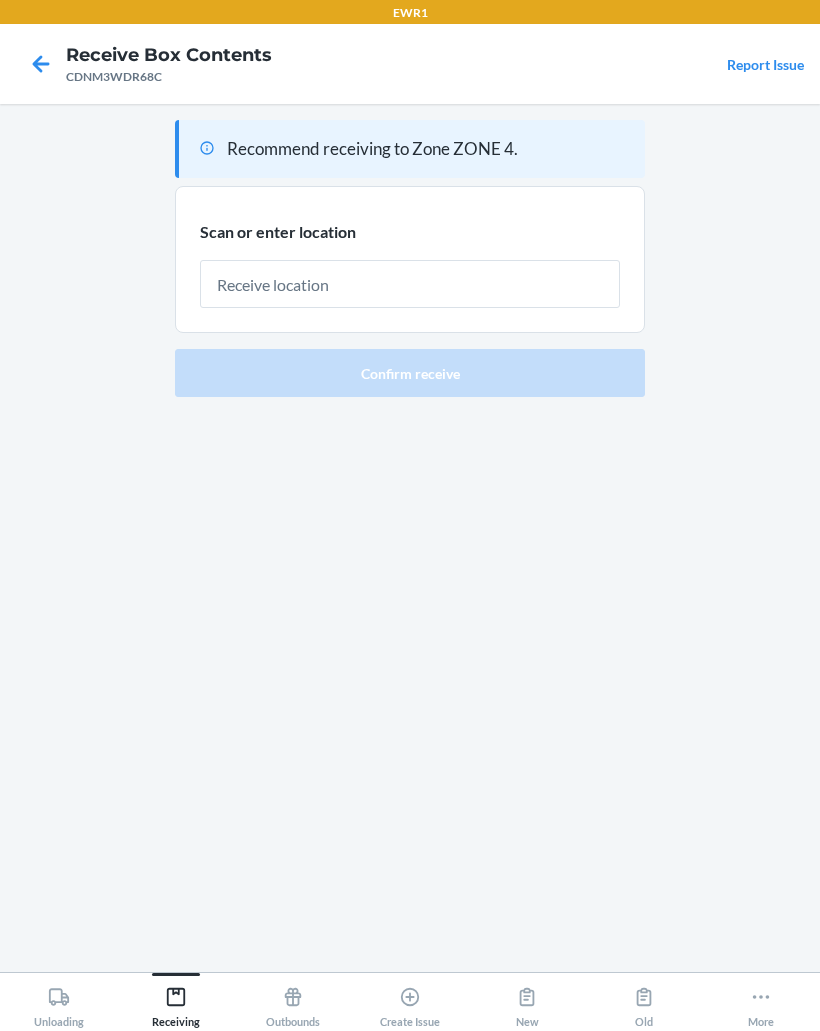 click at bounding box center (410, 284) 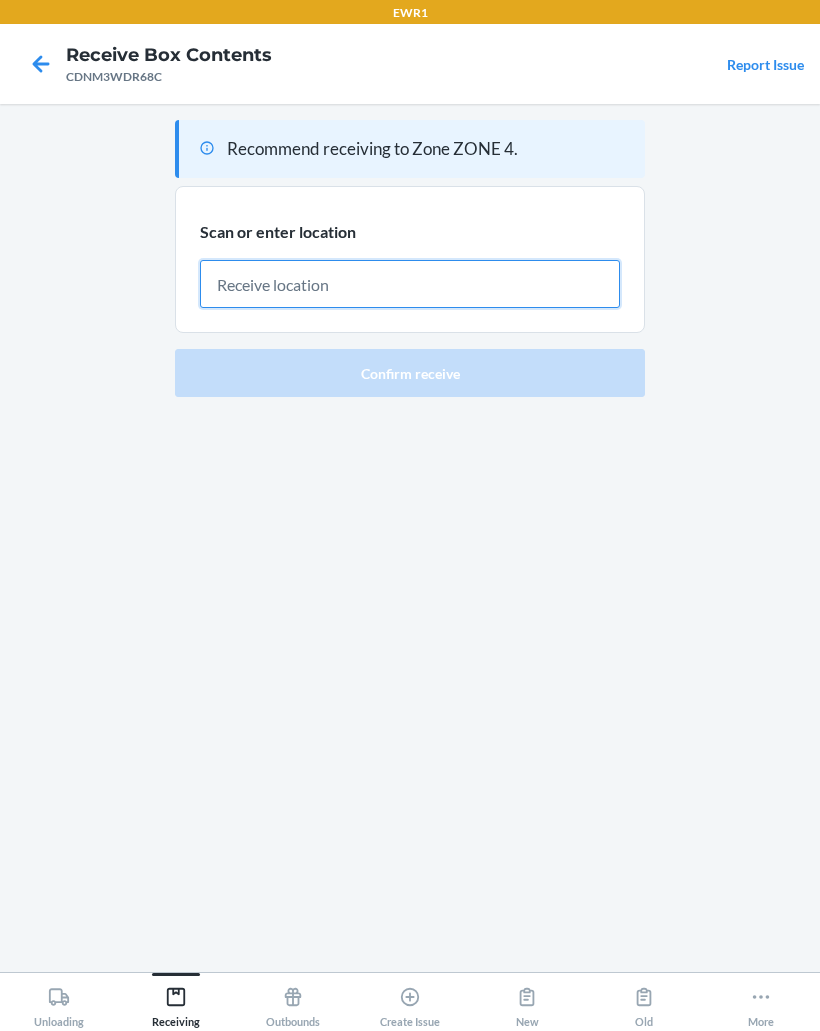 click at bounding box center (410, 284) 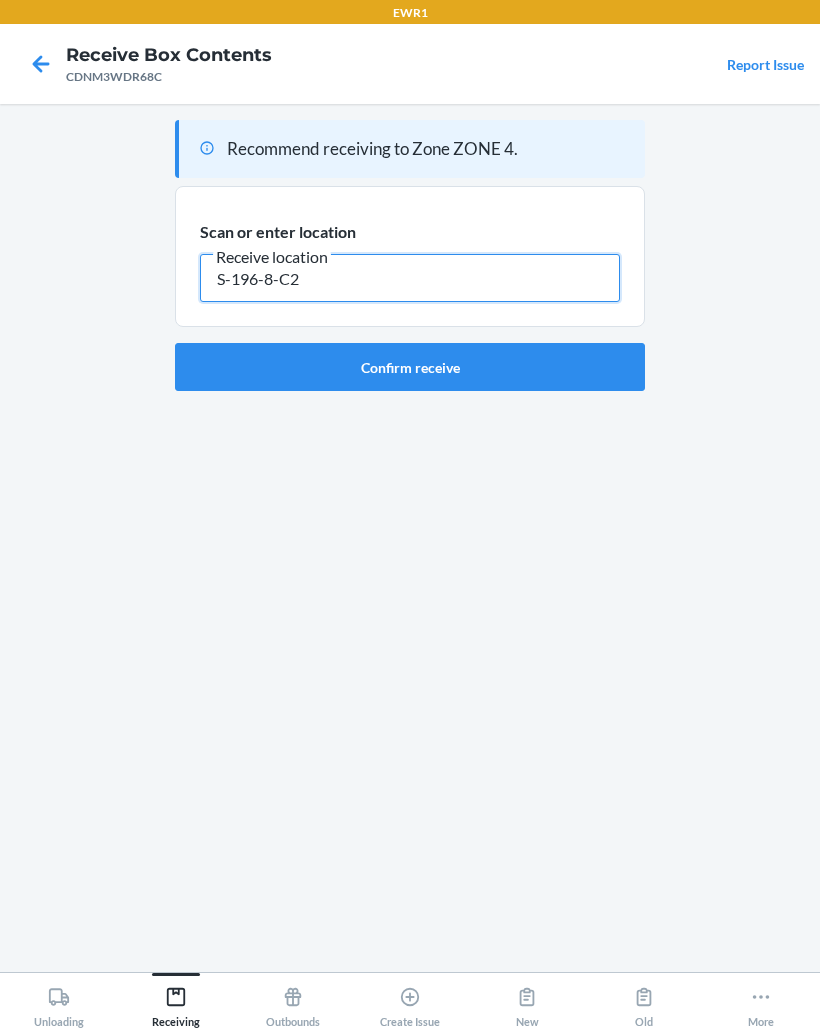 type on "S-196-8-C2" 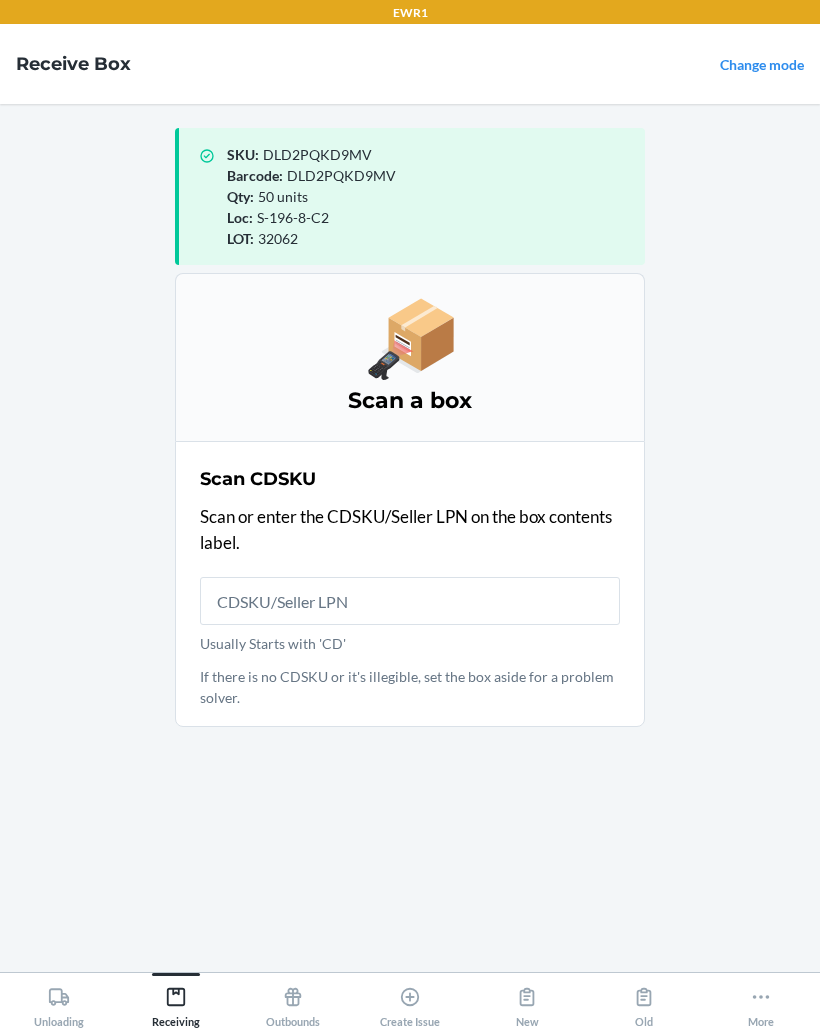 click on "Receiving" at bounding box center (176, 1003) 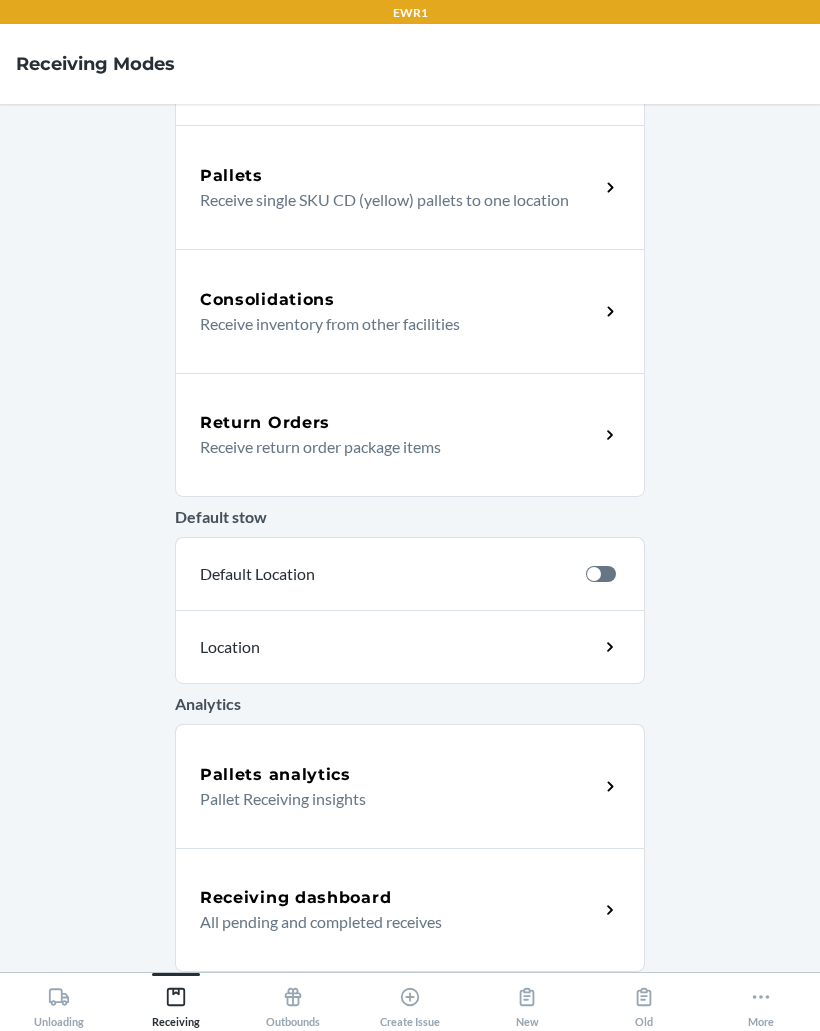 scroll, scrollTop: 363, scrollLeft: 0, axis: vertical 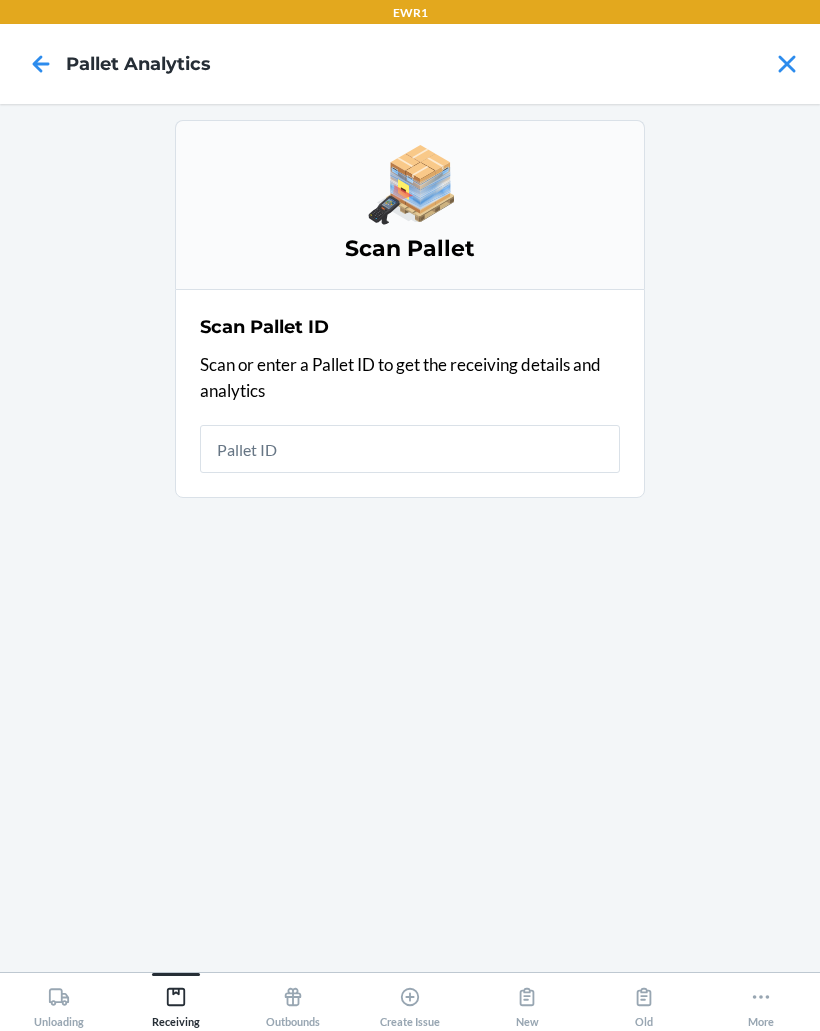 click at bounding box center (410, 449) 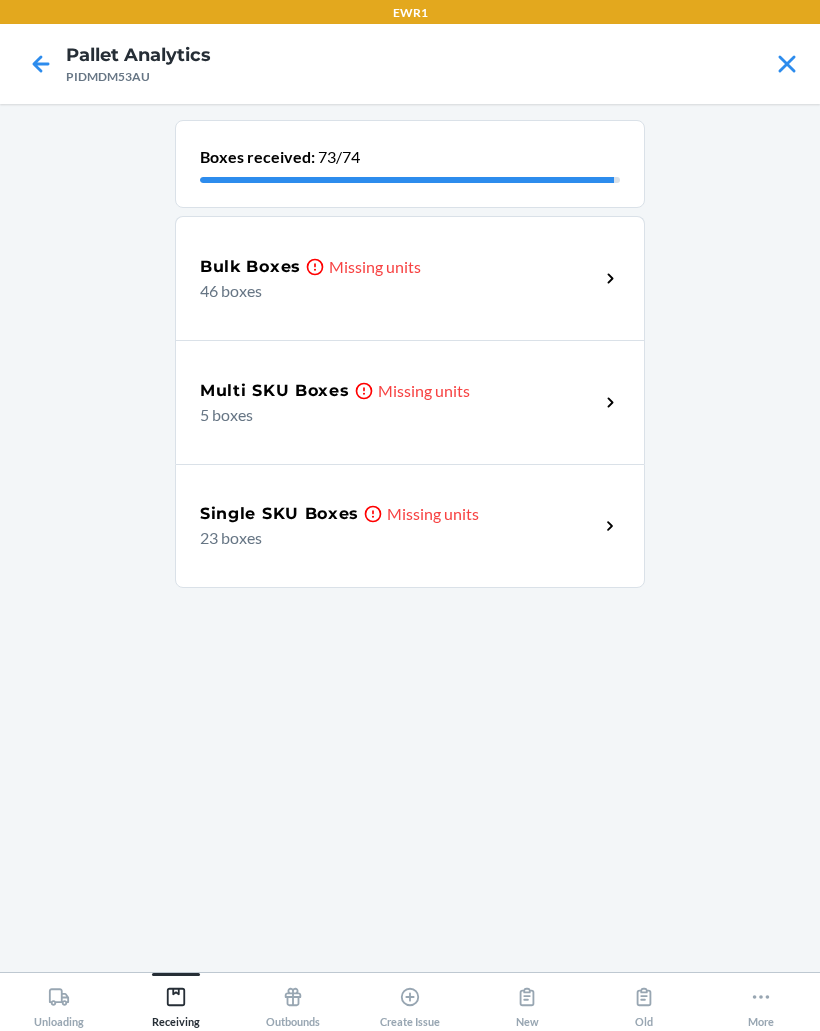 click on "Bulk Boxes Missing units 46 boxes" at bounding box center (410, 278) 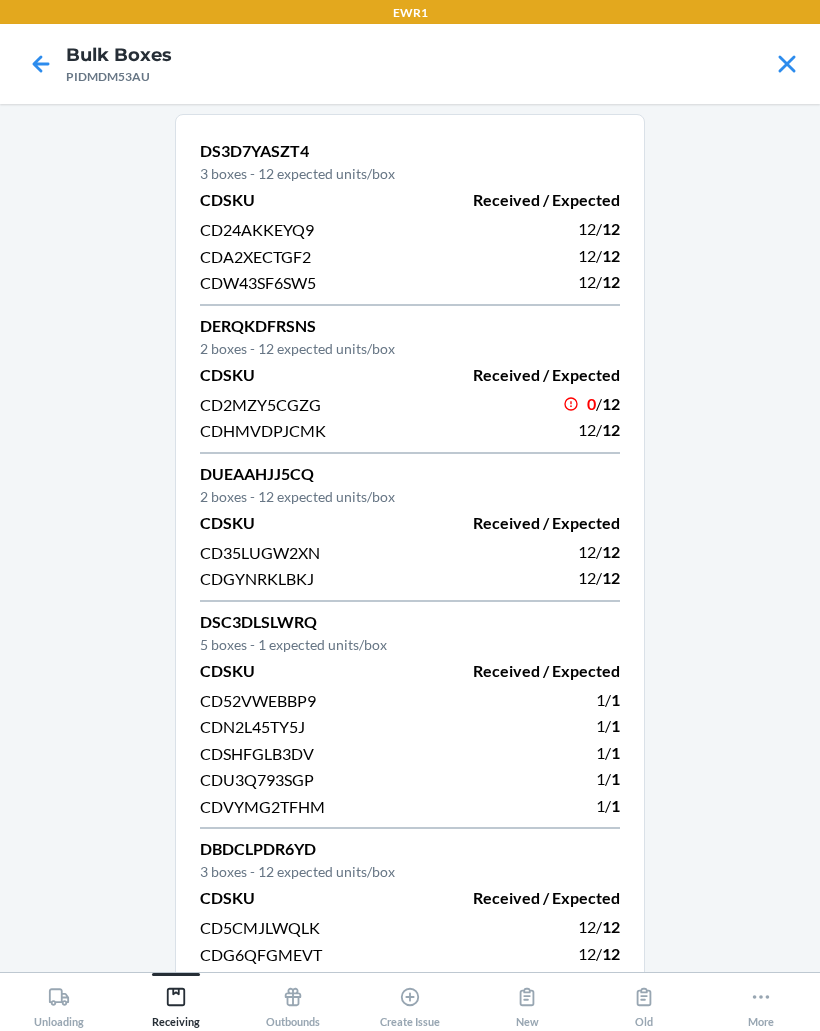 scroll, scrollTop: 5, scrollLeft: 0, axis: vertical 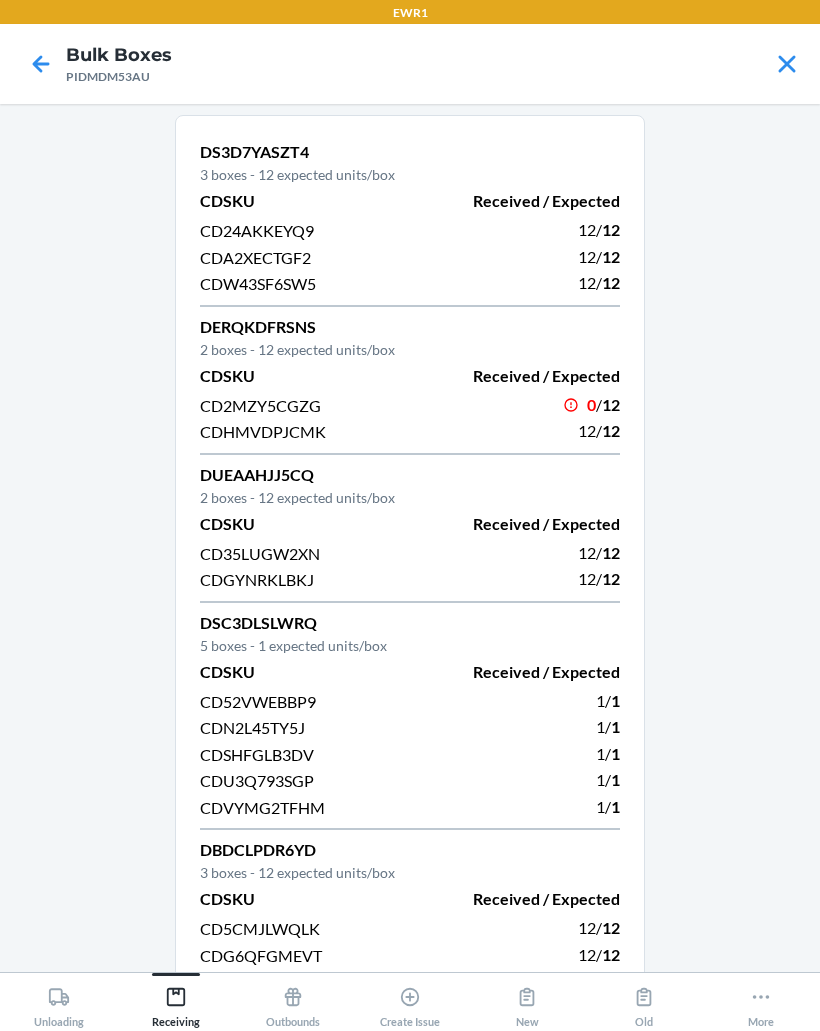 click 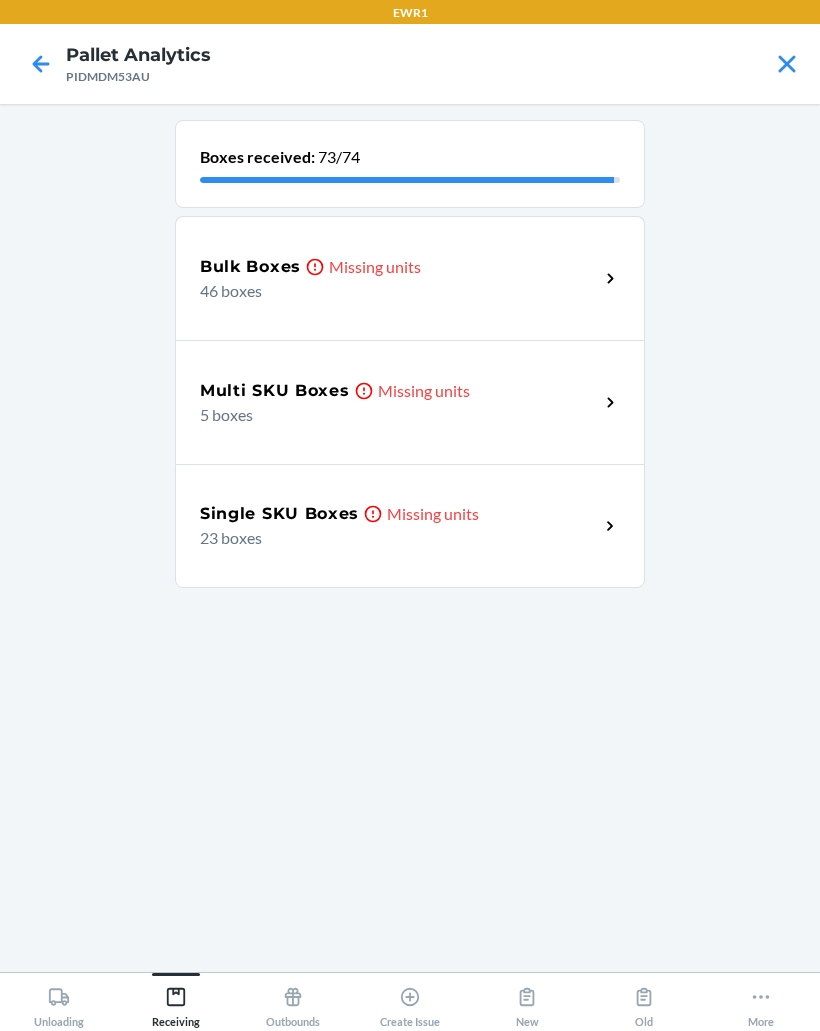 scroll, scrollTop: 0, scrollLeft: 0, axis: both 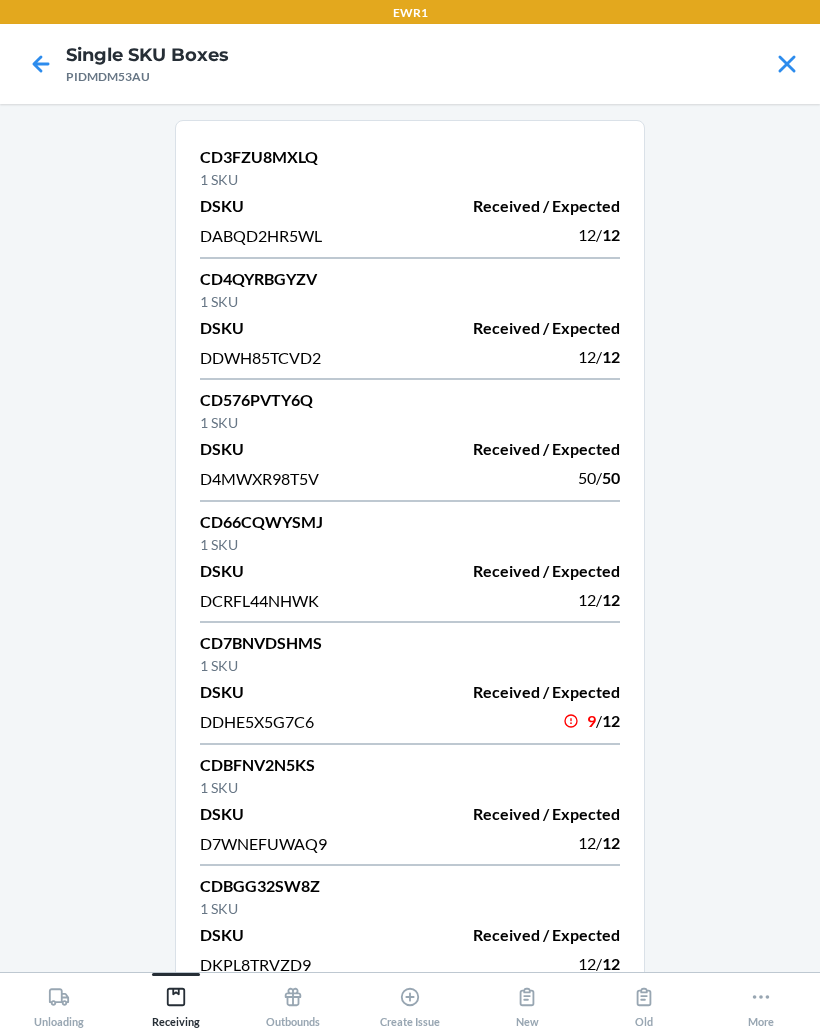click 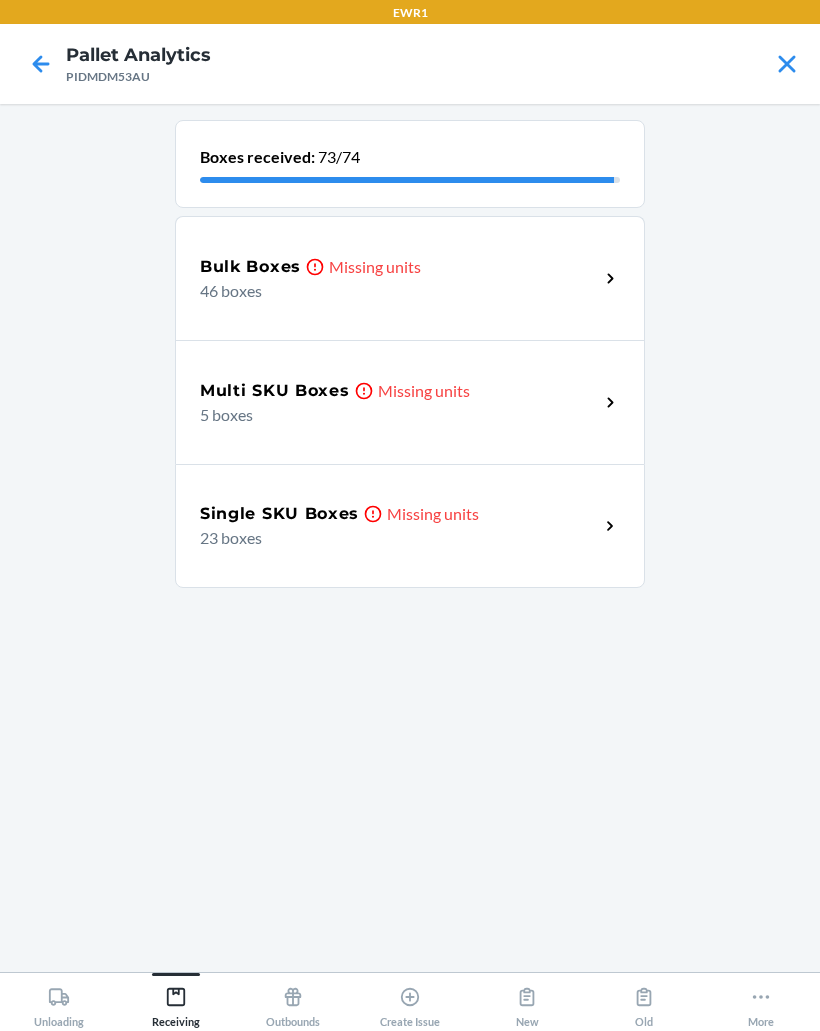click on "Missing units" at bounding box center [424, 391] 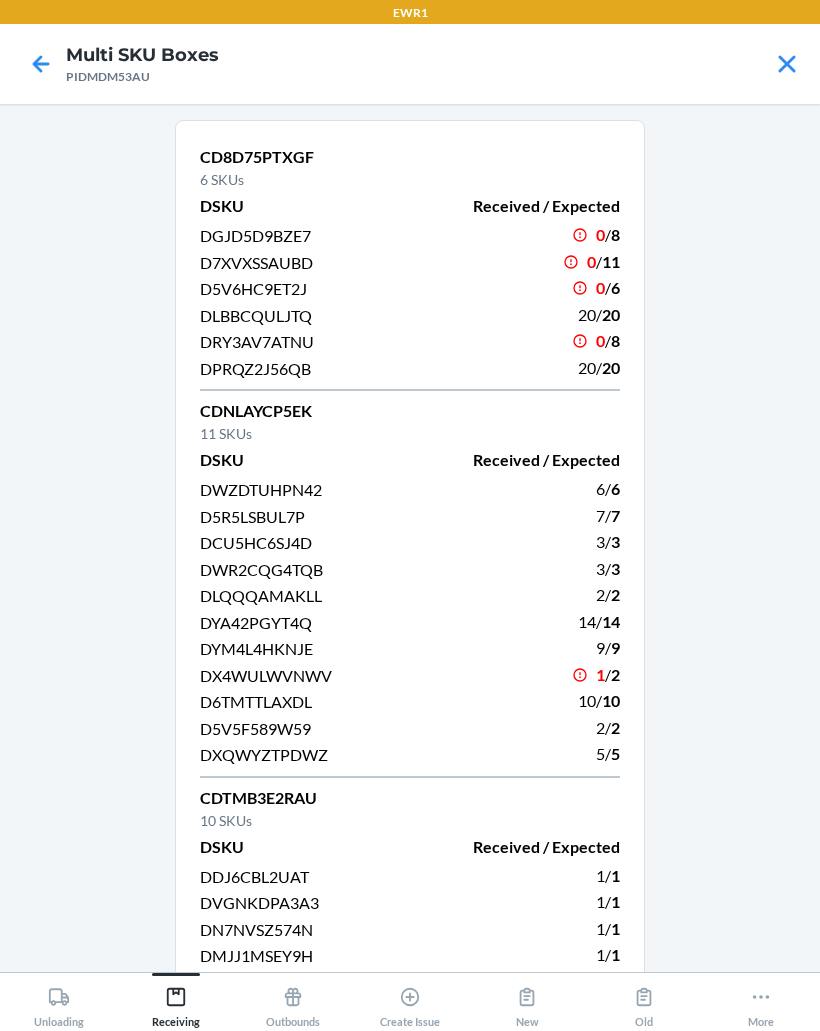 click 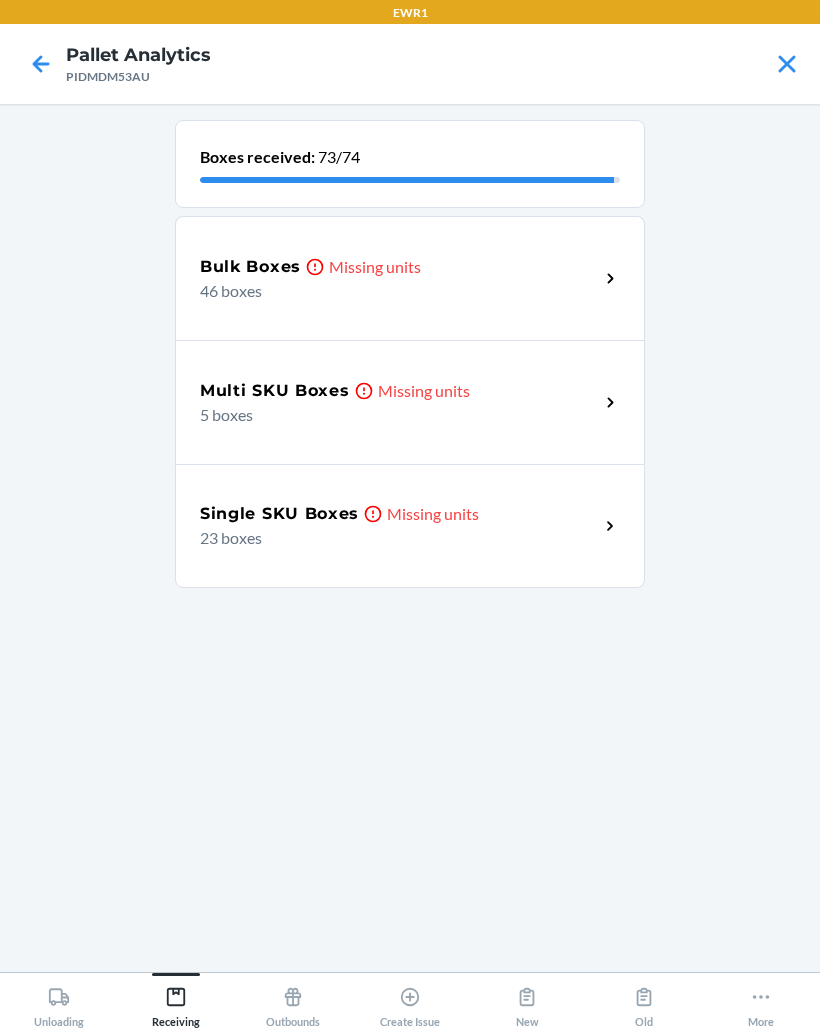 click on "Missing units" at bounding box center (424, 391) 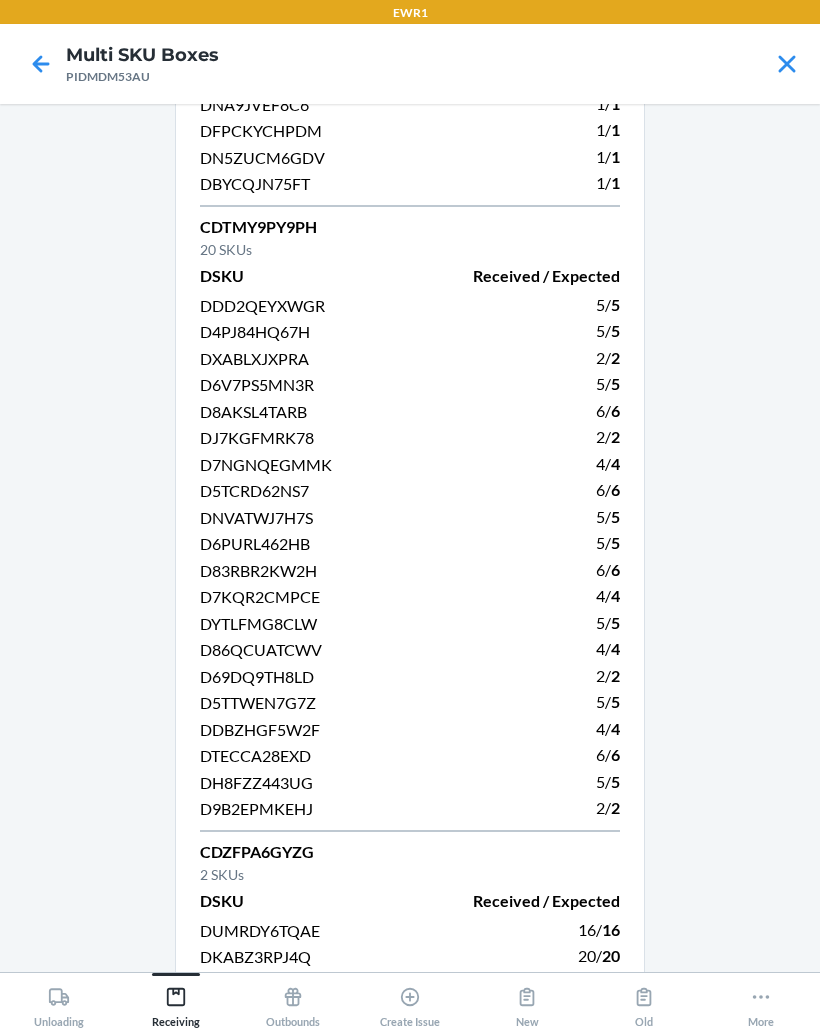 scroll, scrollTop: 929, scrollLeft: 0, axis: vertical 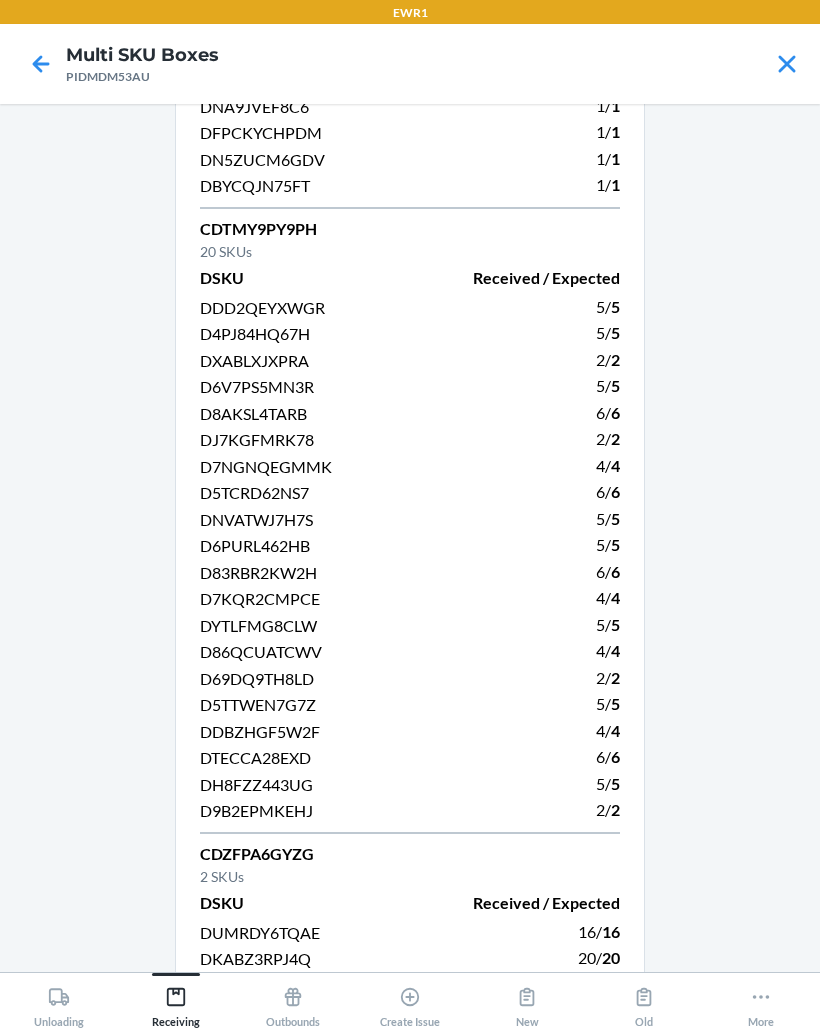 click 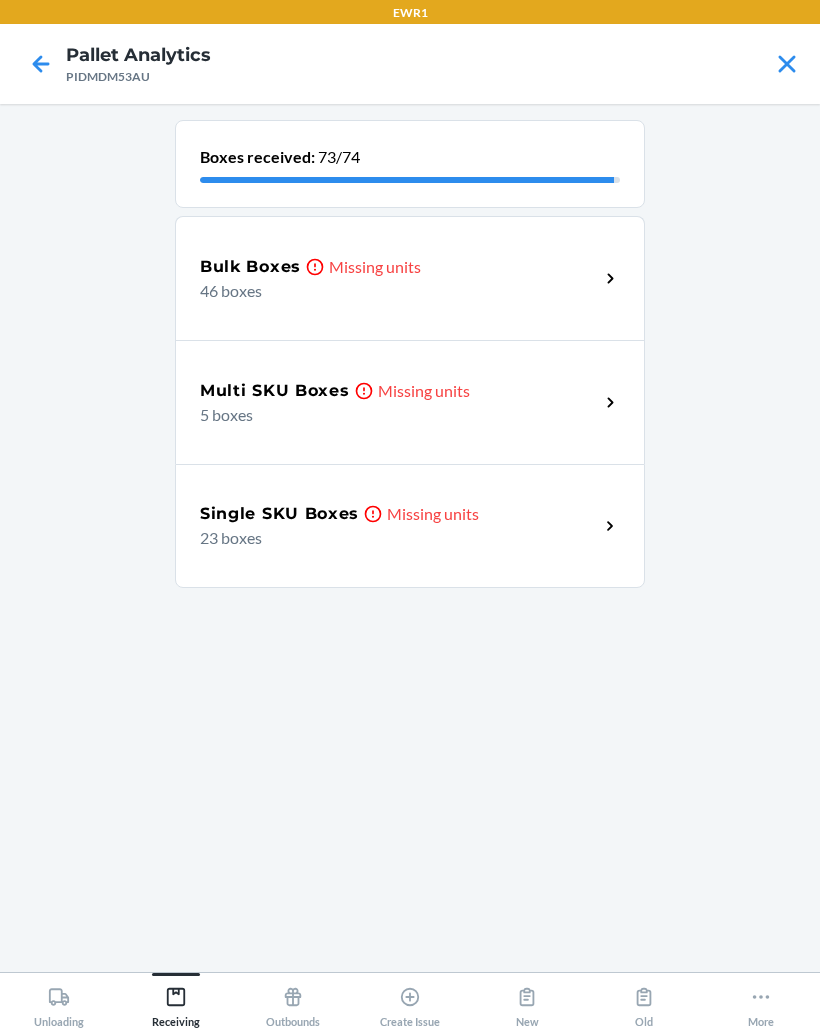 scroll, scrollTop: 0, scrollLeft: 0, axis: both 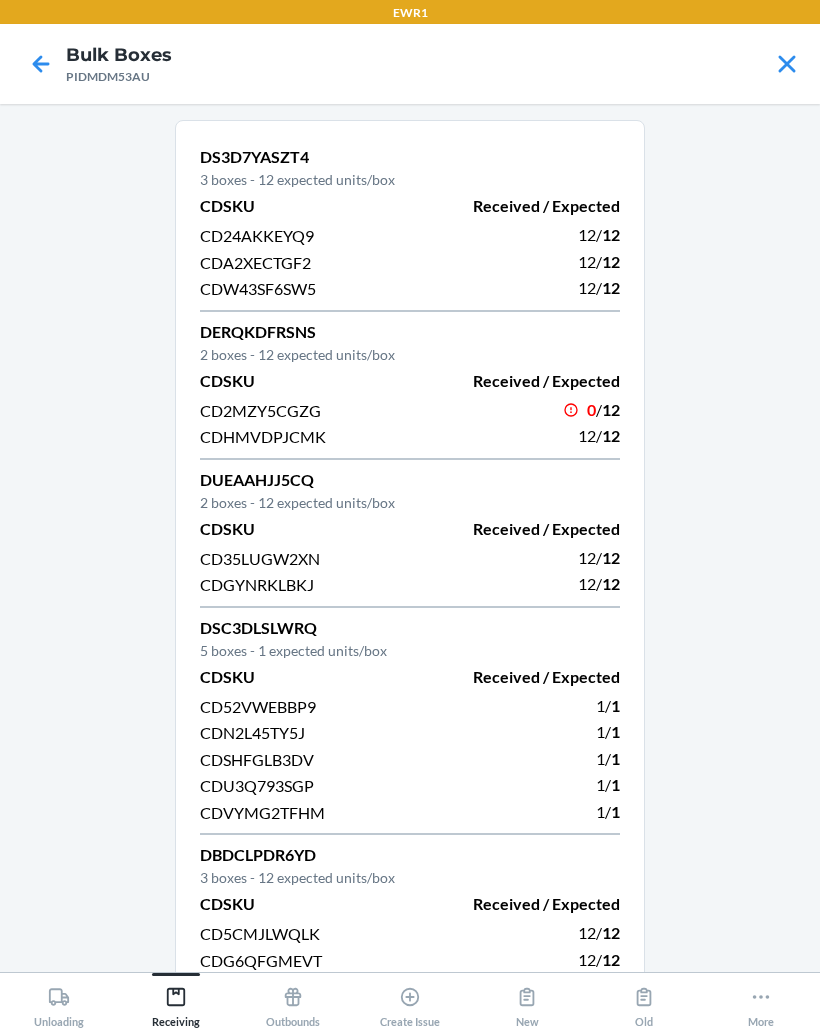 click 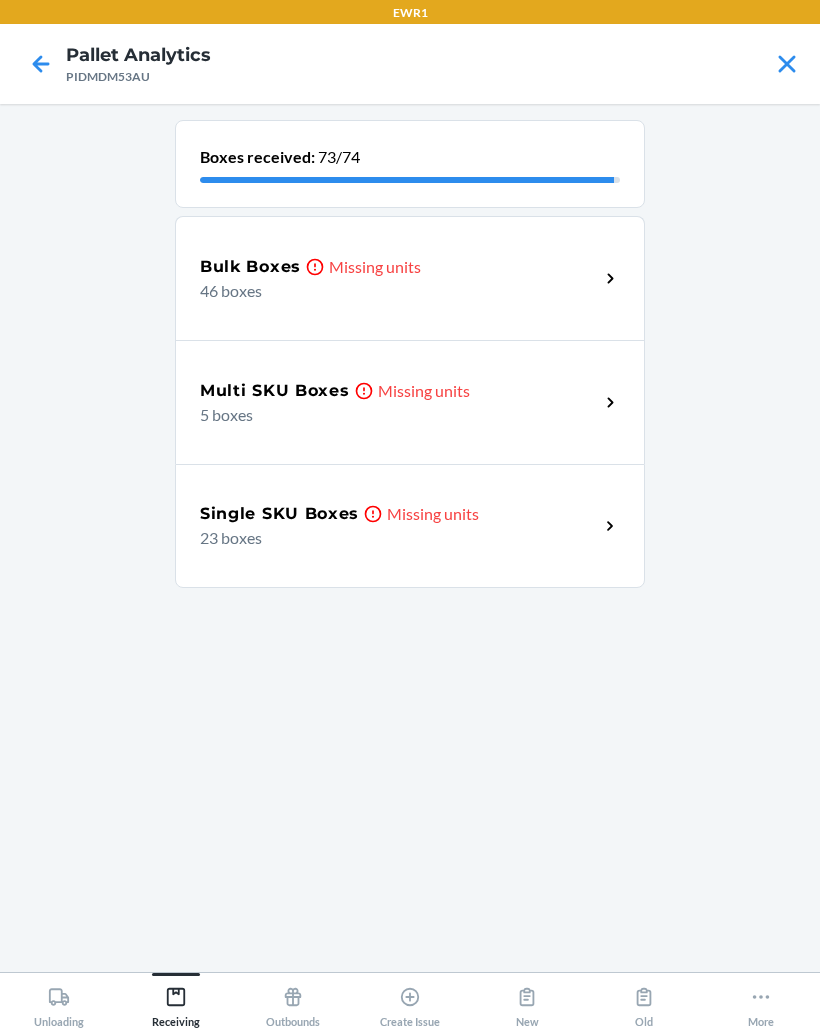 click 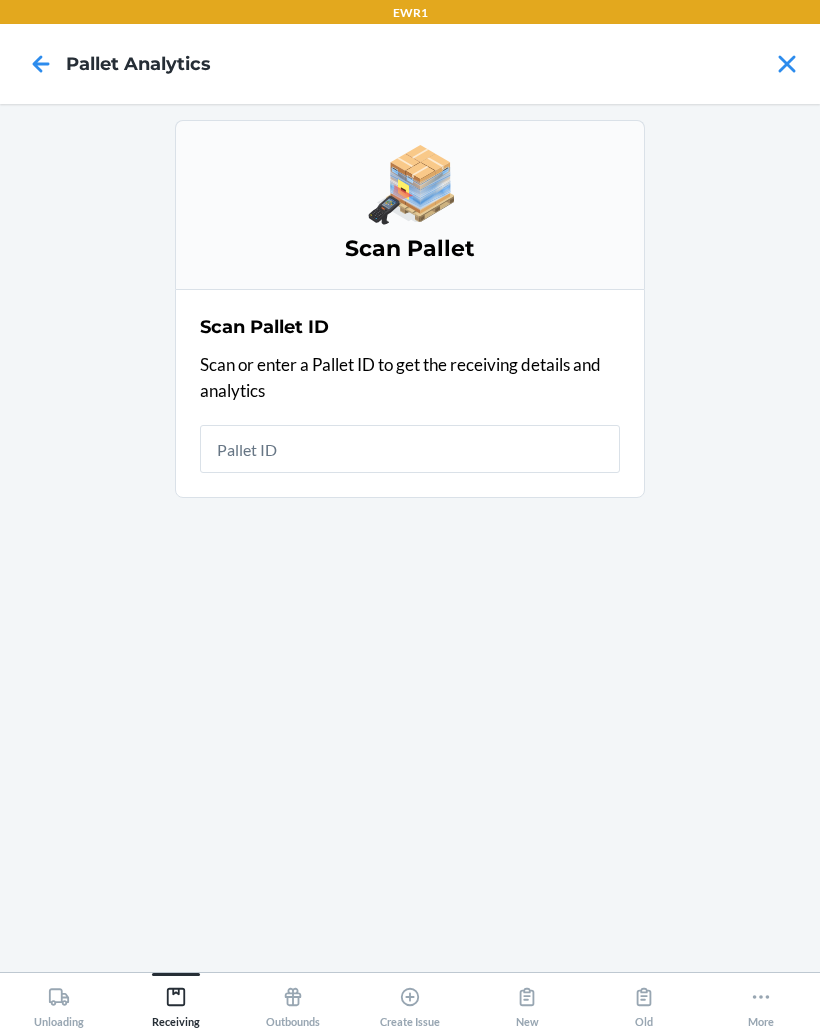 click at bounding box center (410, 449) 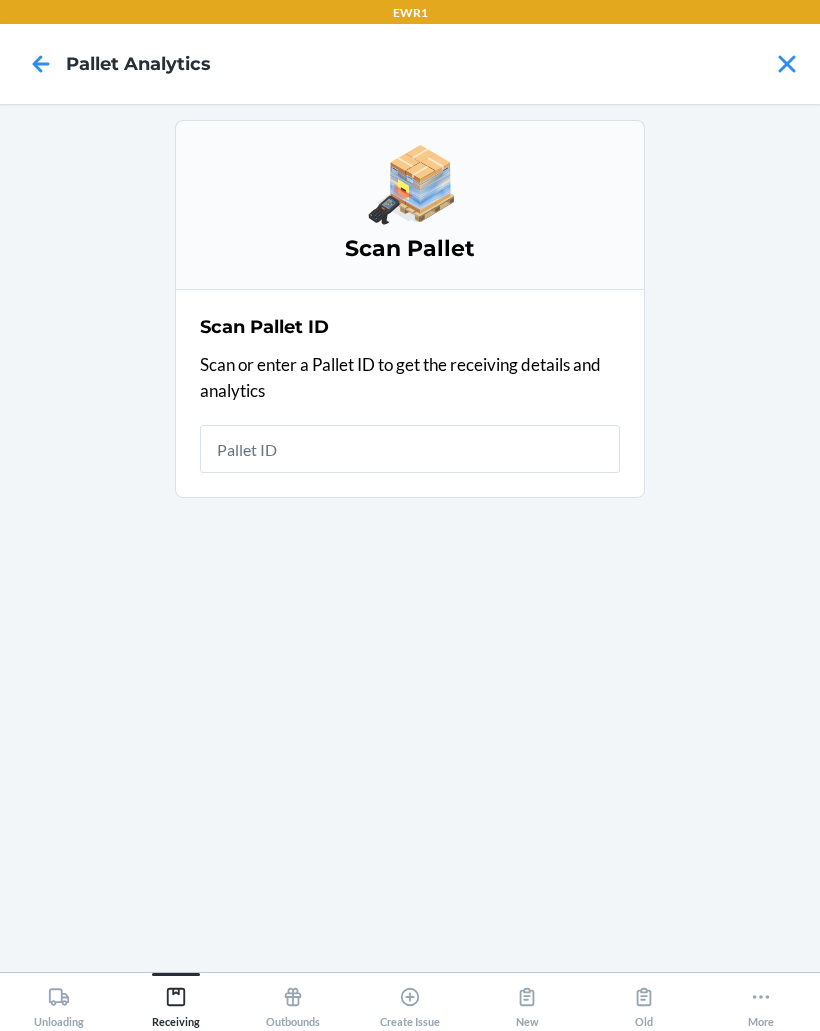 click at bounding box center [410, 449] 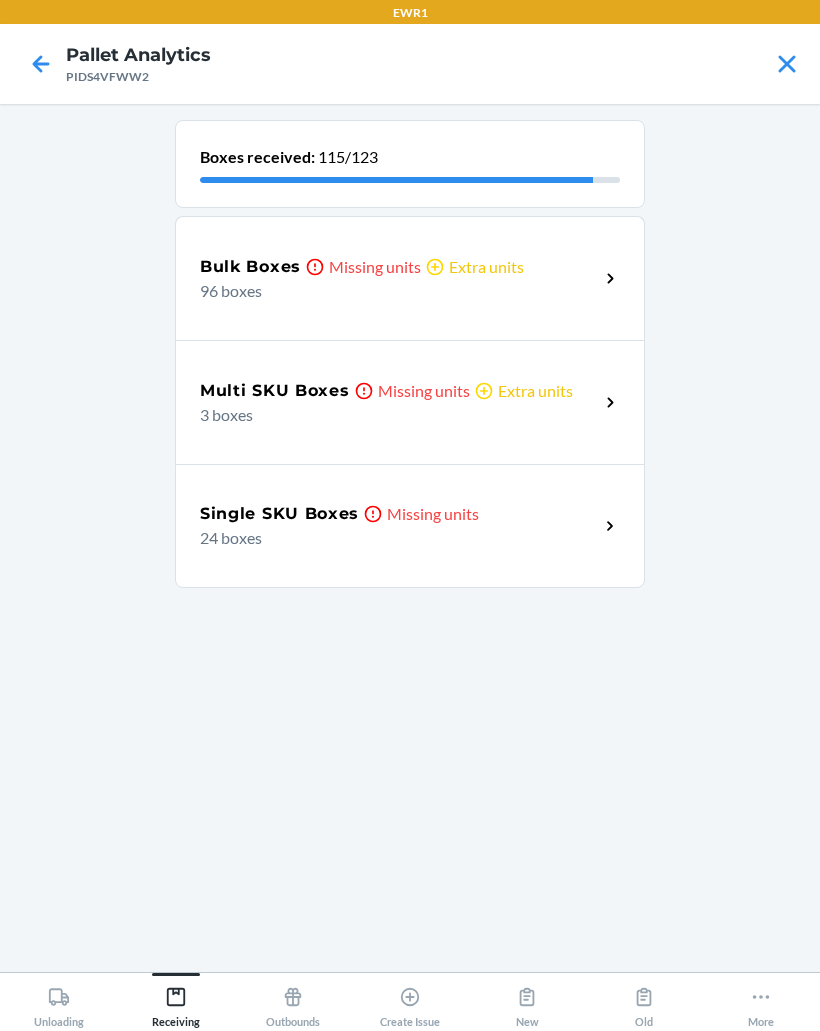 click on "Missing units" at bounding box center [433, 514] 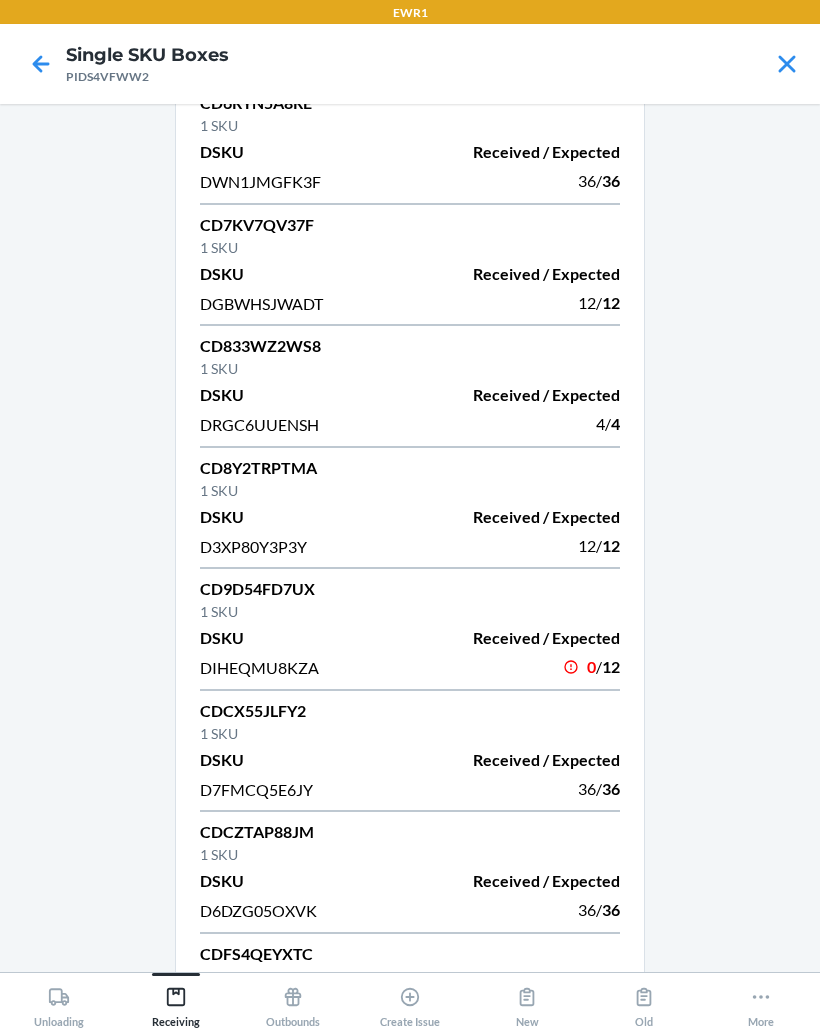 scroll, scrollTop: 539, scrollLeft: 0, axis: vertical 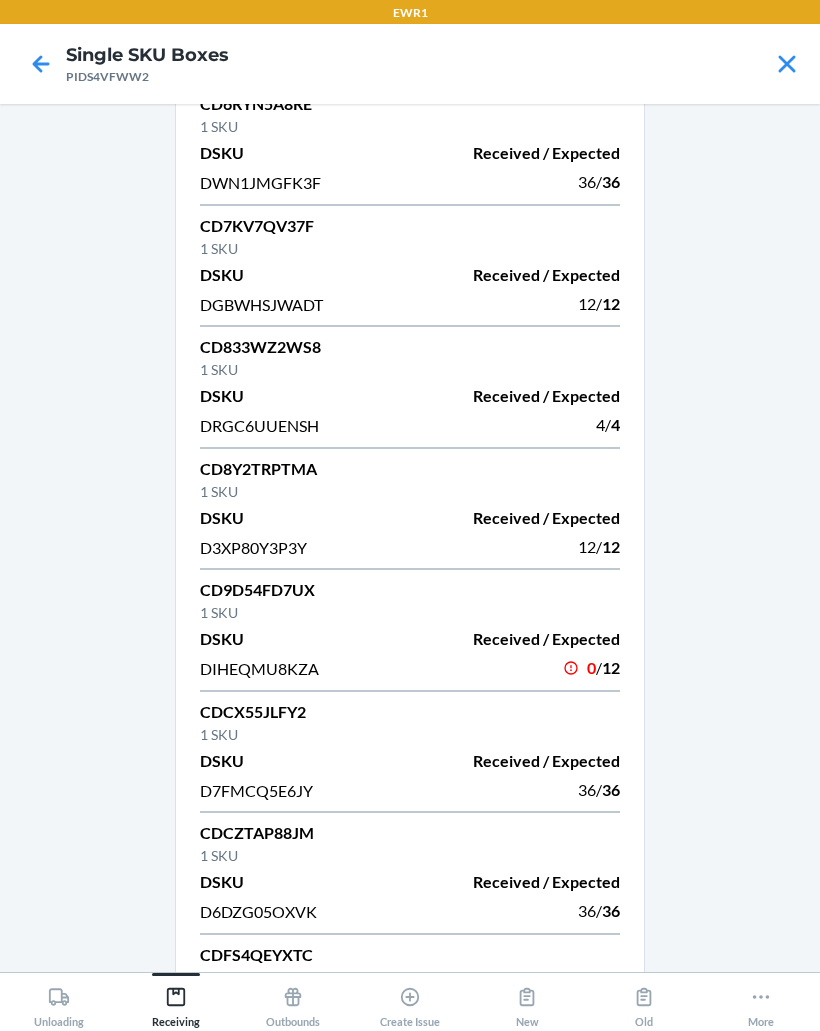 click on "Receiving" at bounding box center (176, 1003) 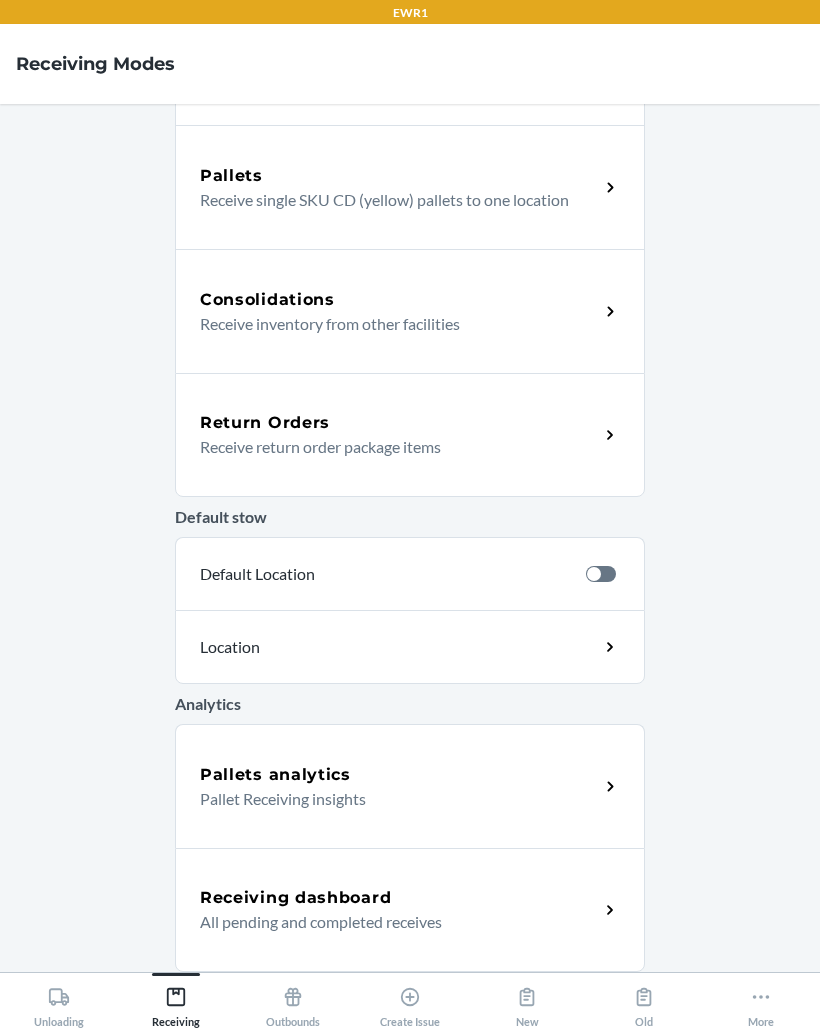 click on "Pallet Receiving insights" at bounding box center [391, 799] 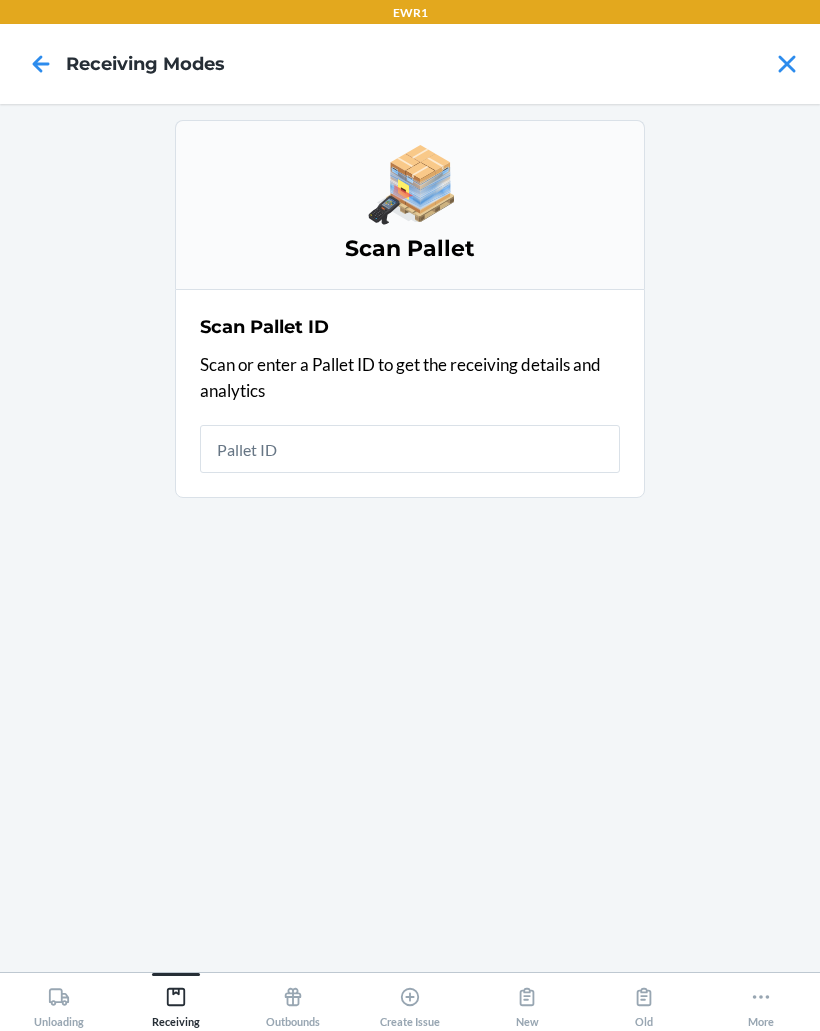 scroll, scrollTop: 0, scrollLeft: 0, axis: both 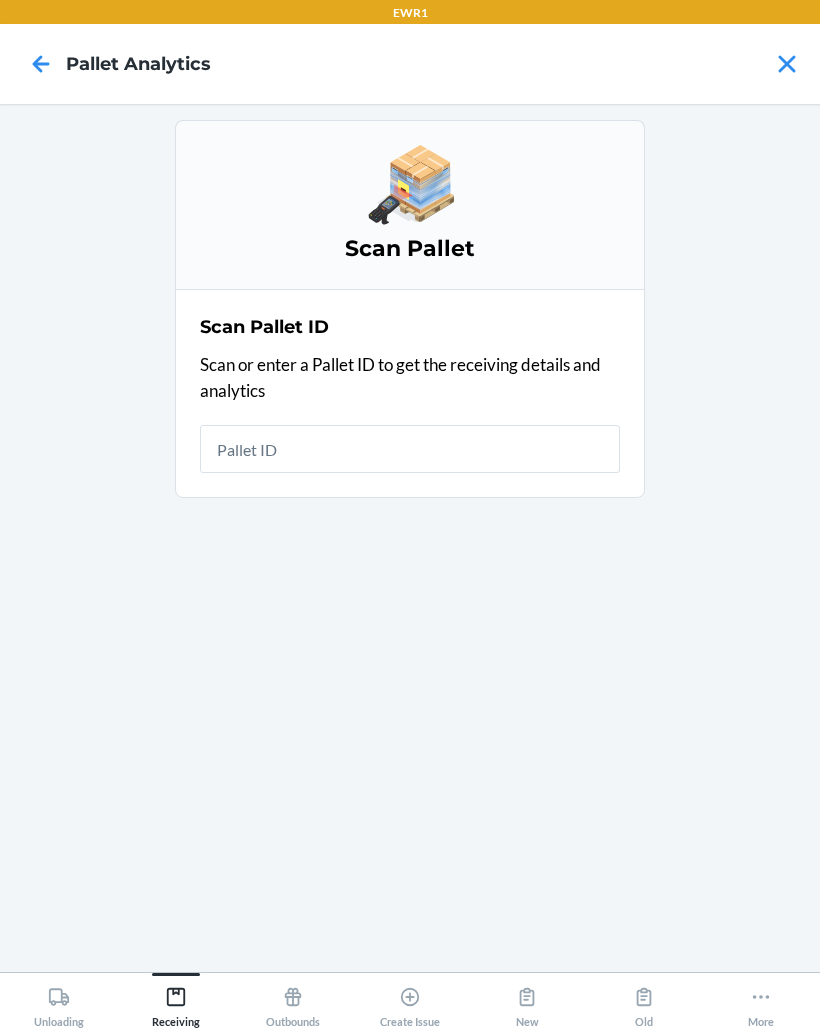 click at bounding box center (410, 449) 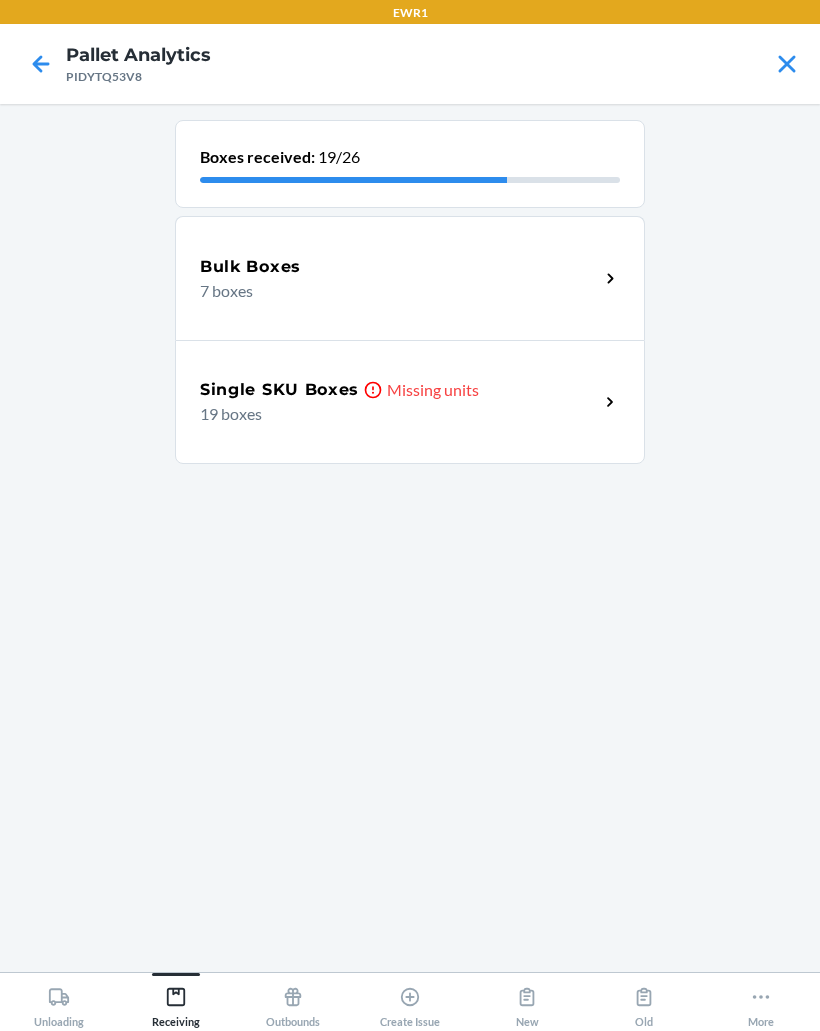 click on "Single SKU Boxes Missing units" at bounding box center (399, 390) 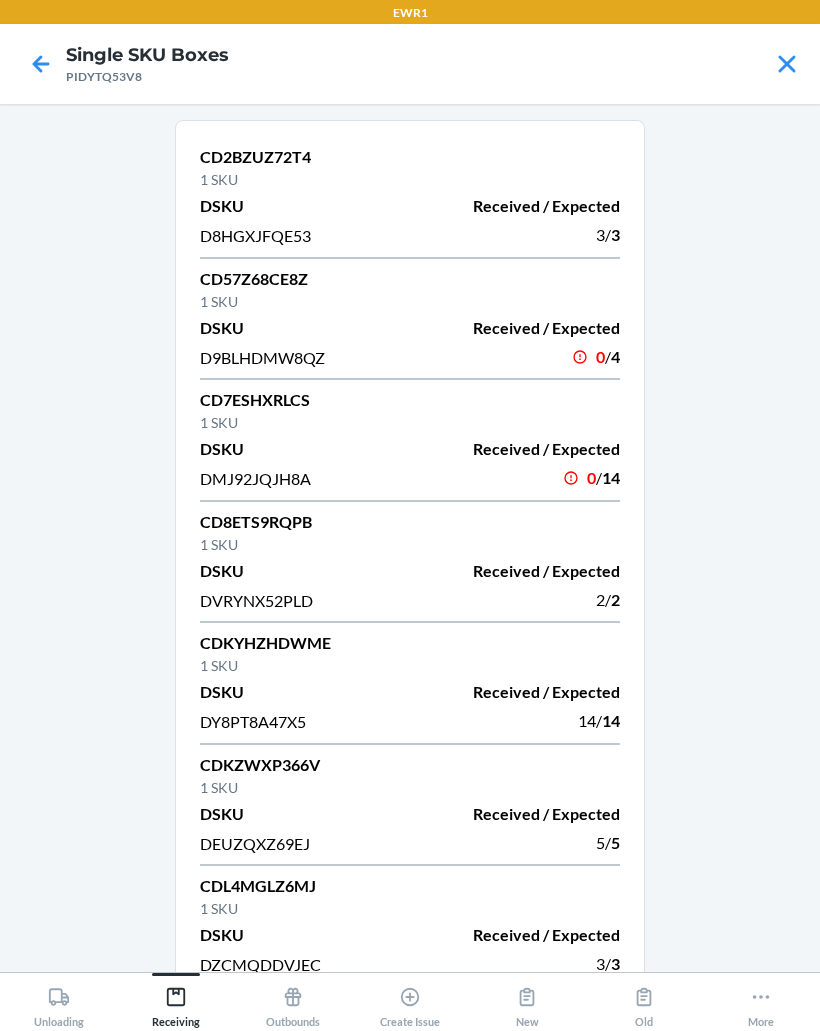 scroll, scrollTop: -19, scrollLeft: 0, axis: vertical 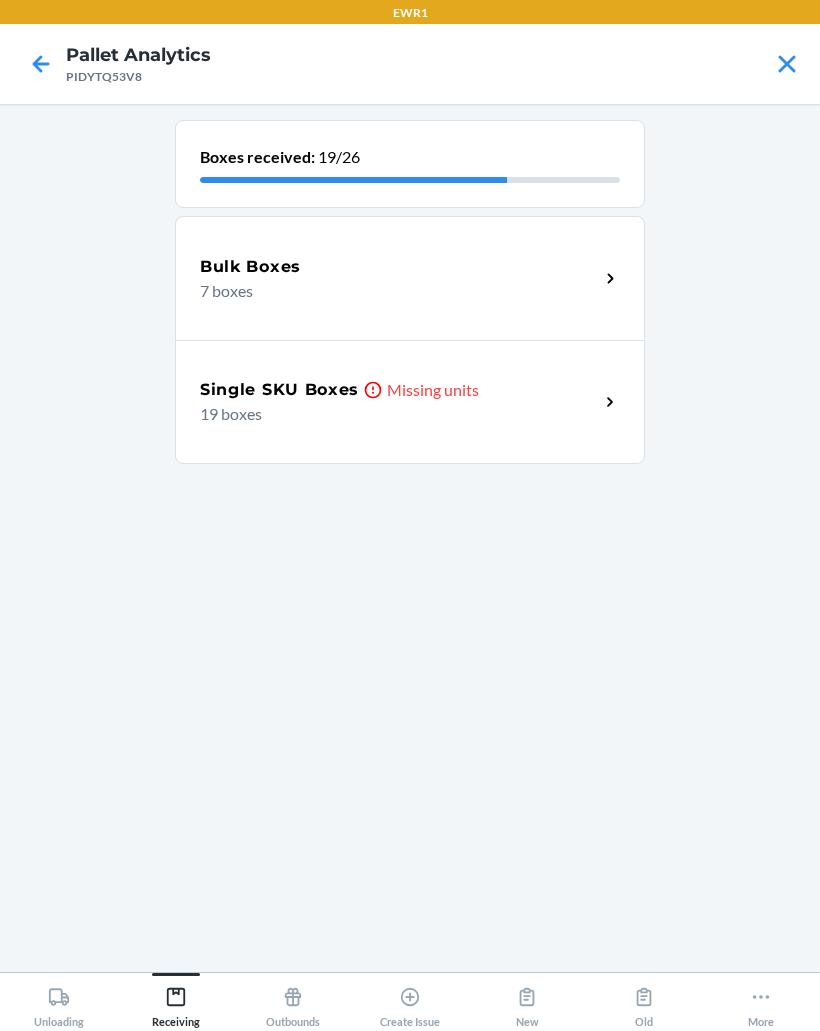 click on "Bulk Boxes 7 boxes" at bounding box center (410, 278) 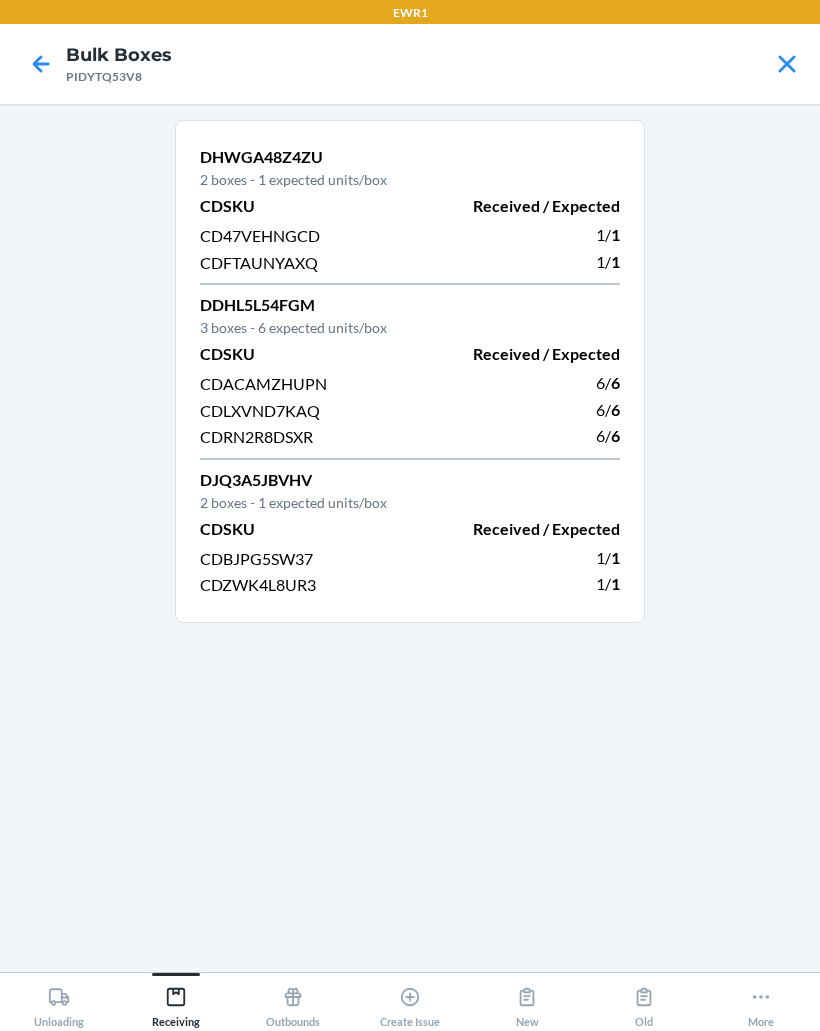 click 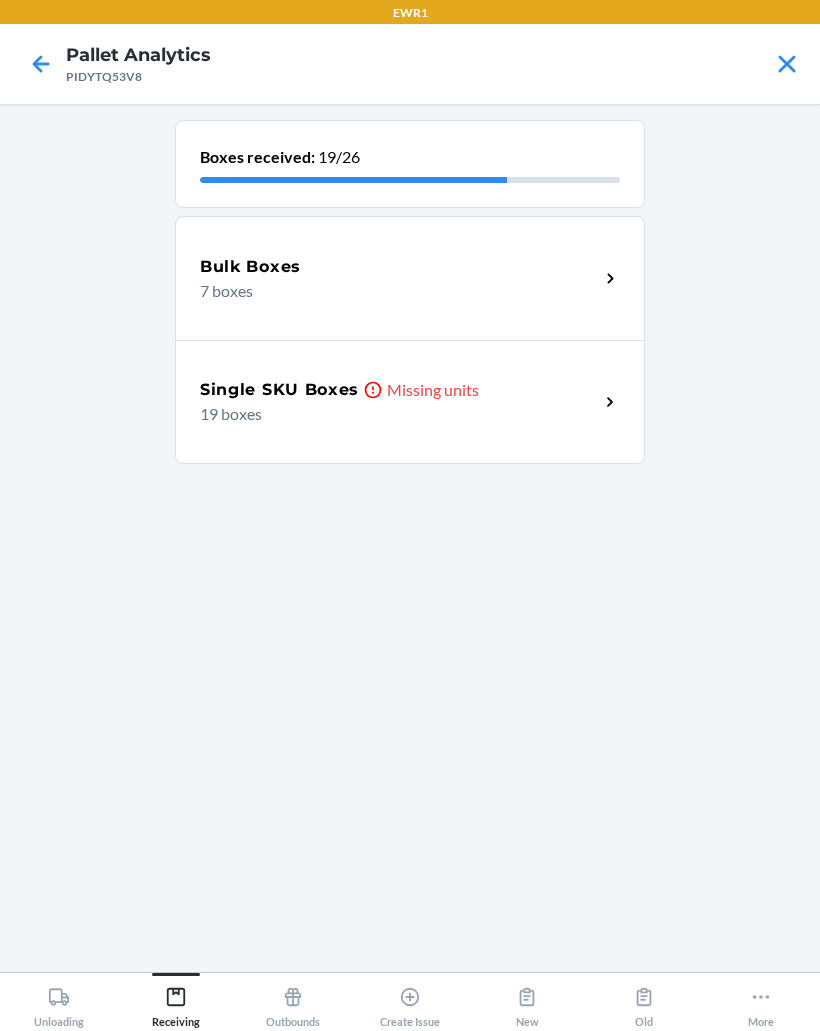 click on "19 boxes" at bounding box center (391, 414) 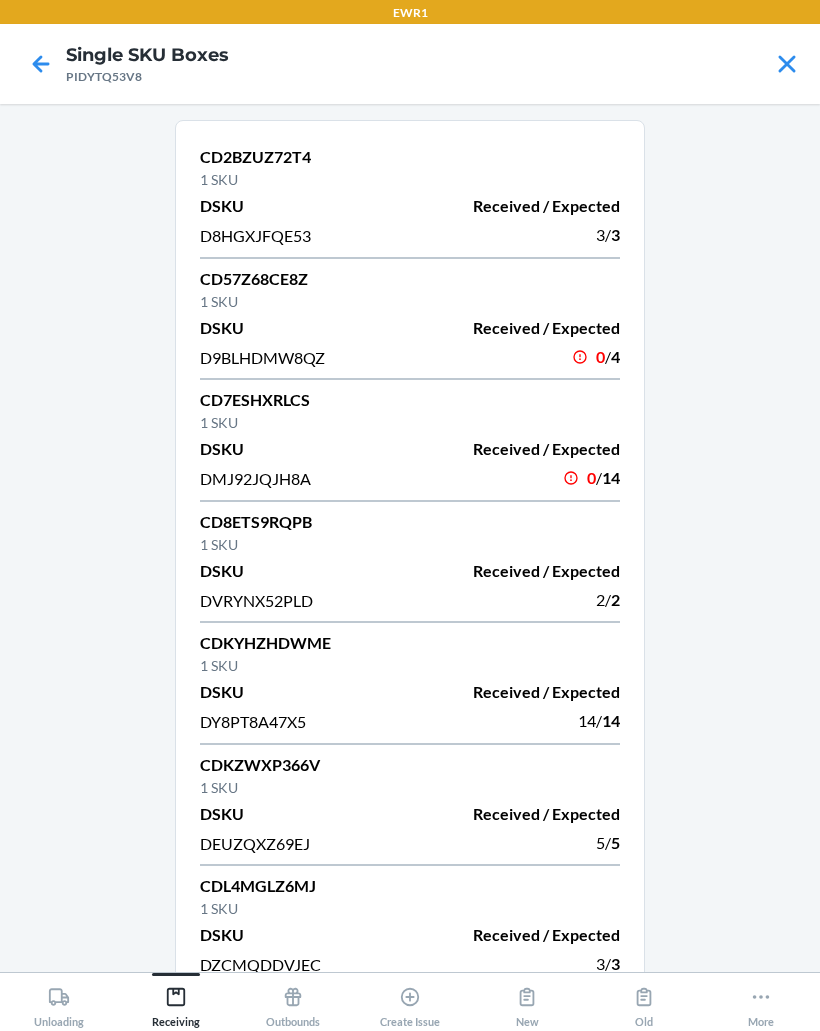 scroll, scrollTop: 0, scrollLeft: 0, axis: both 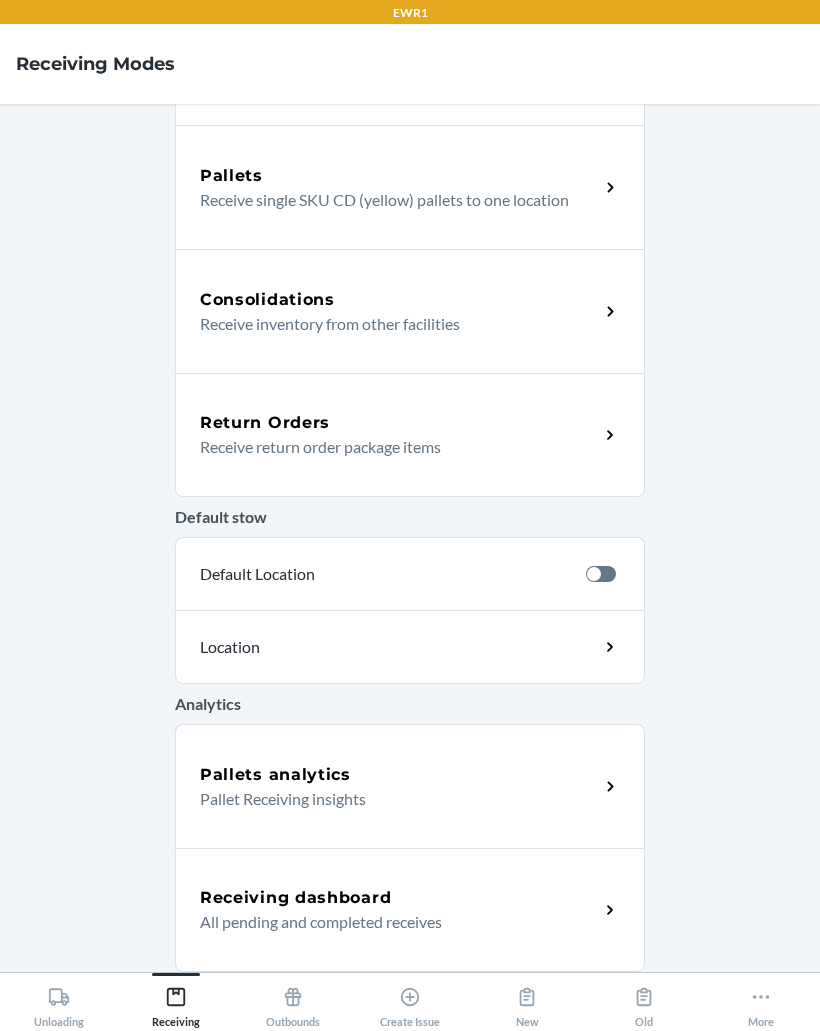 click on "Pallets analytics" at bounding box center (399, 775) 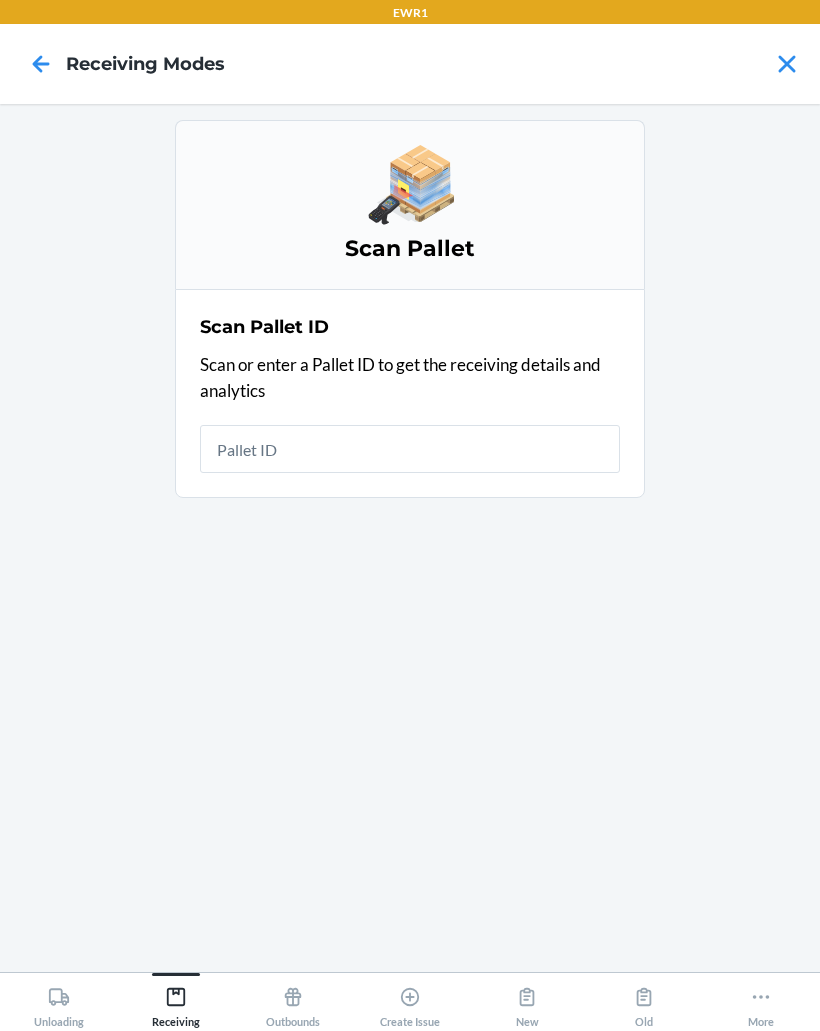 scroll, scrollTop: 0, scrollLeft: 0, axis: both 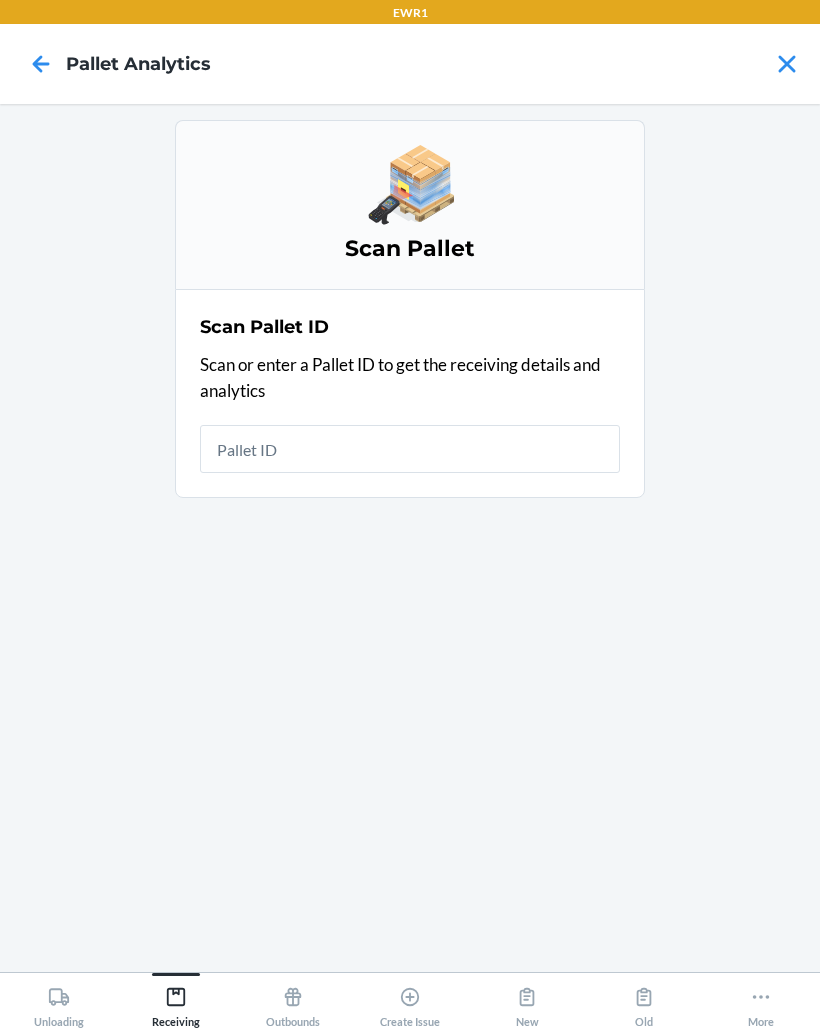 click at bounding box center [410, 449] 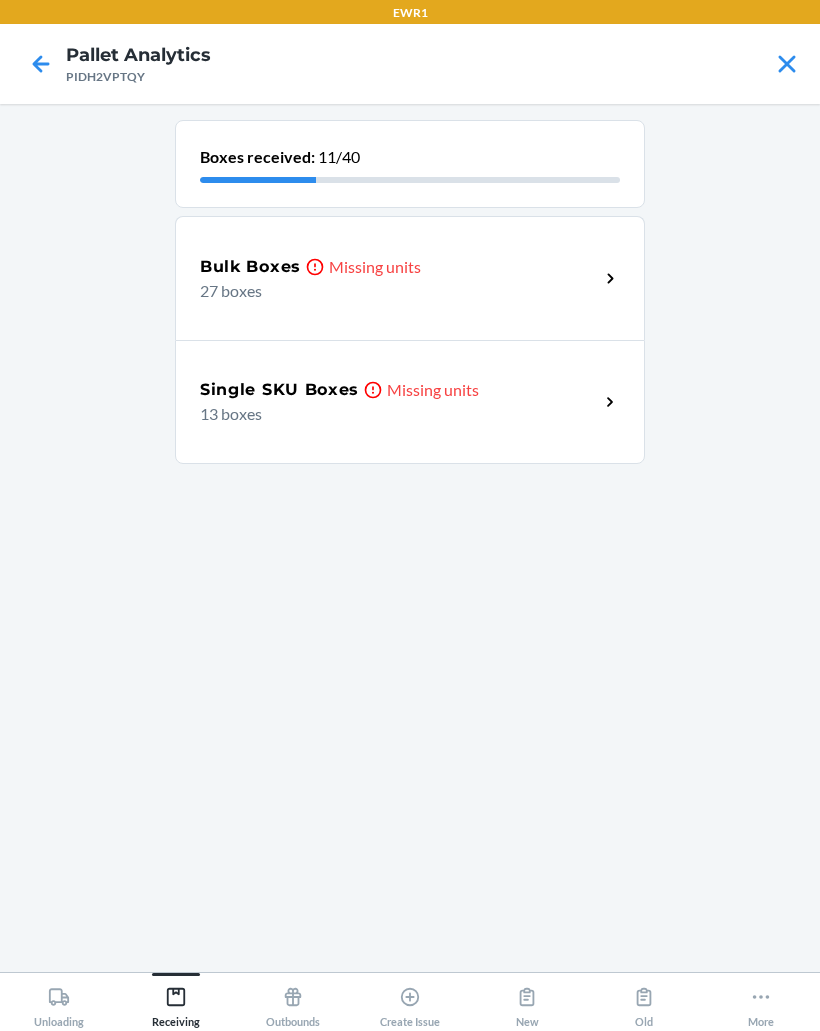 click on "Bulk Boxes Missing units 27 boxes" at bounding box center (410, 278) 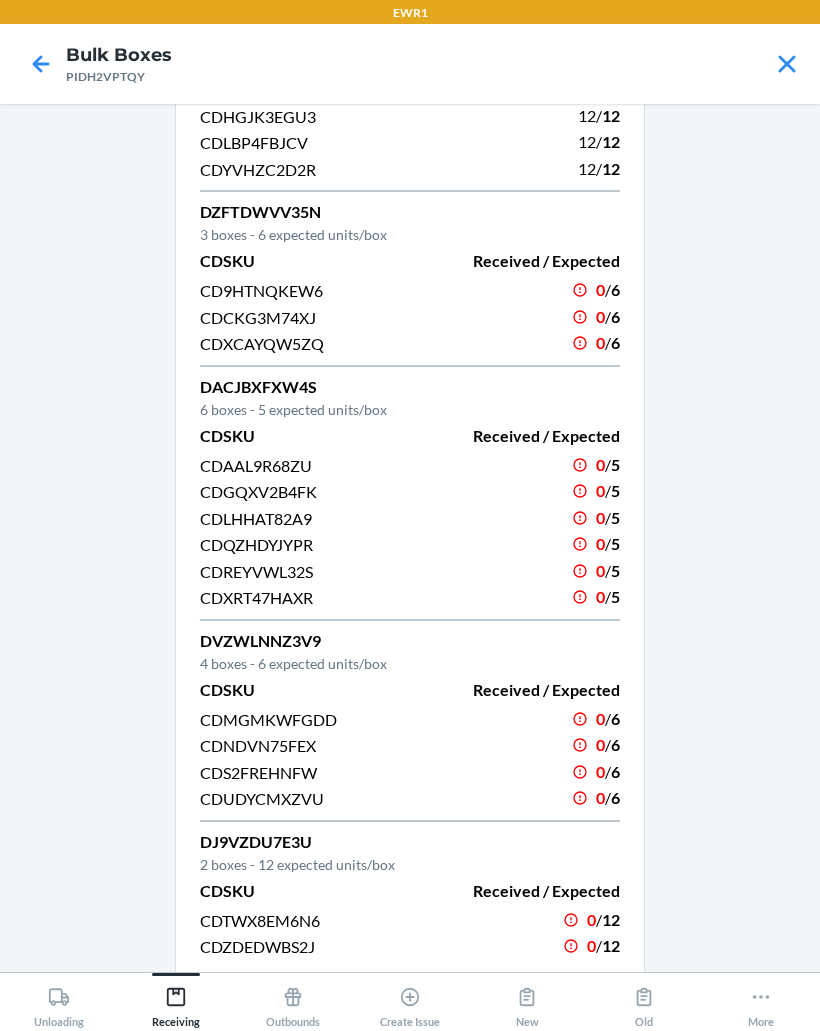 scroll, scrollTop: 452, scrollLeft: 0, axis: vertical 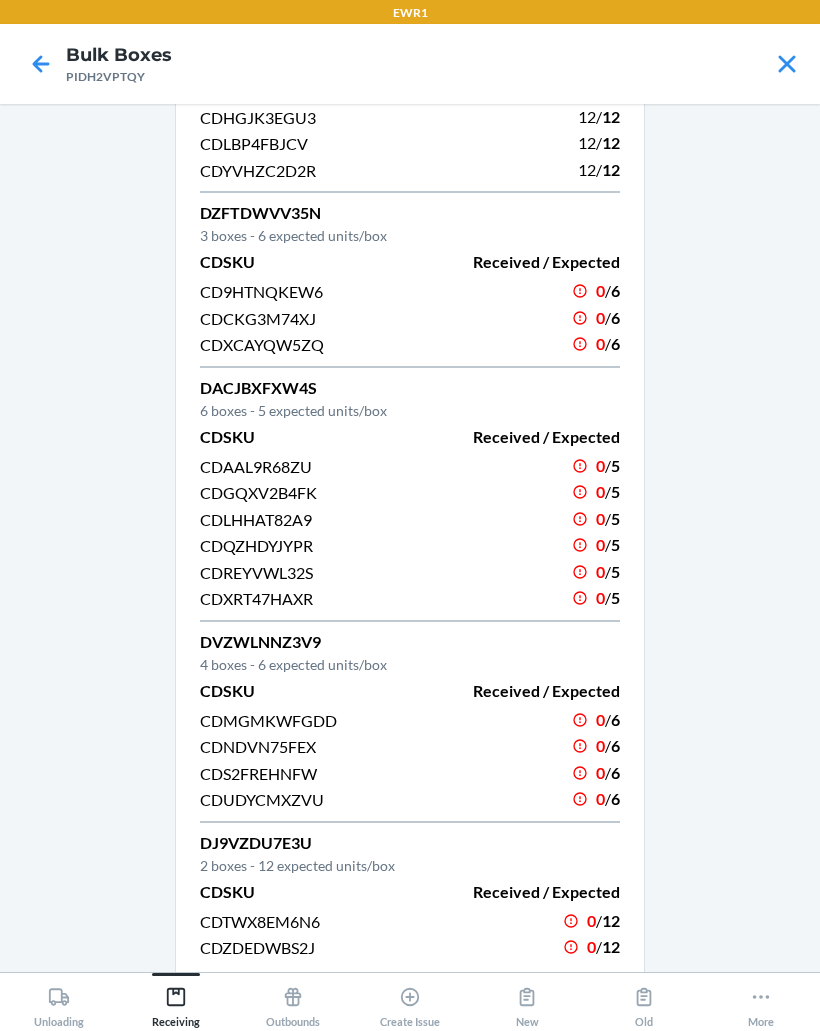 click 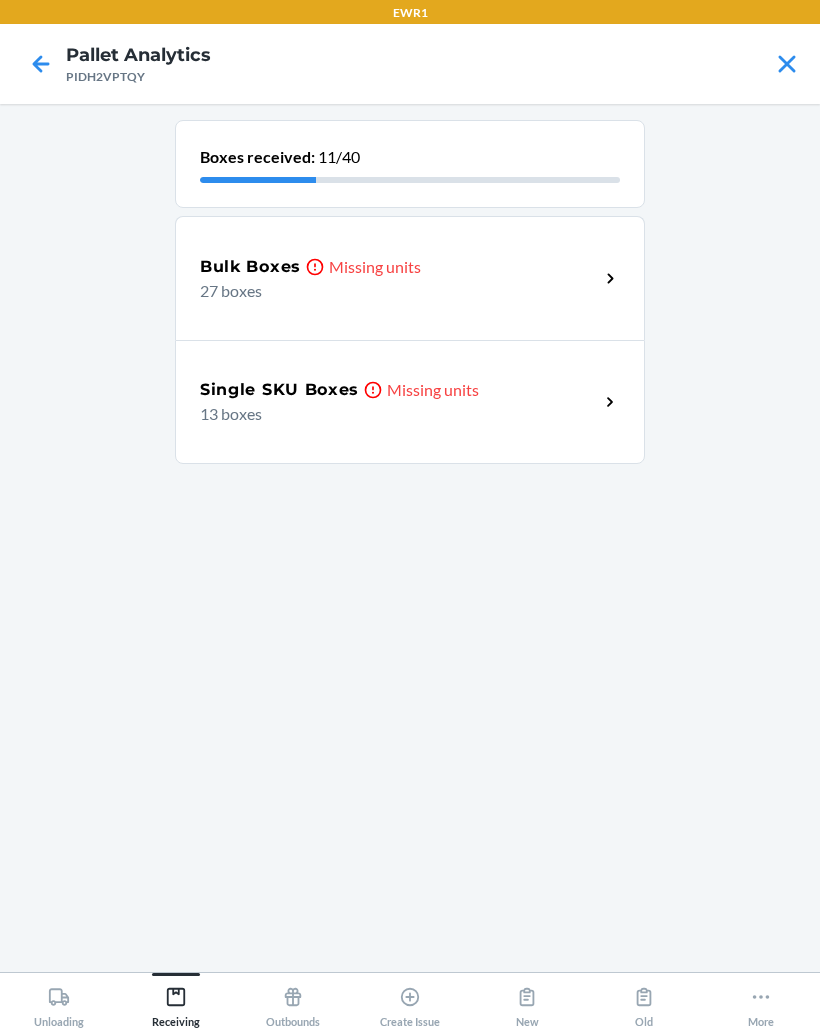 scroll, scrollTop: 0, scrollLeft: 0, axis: both 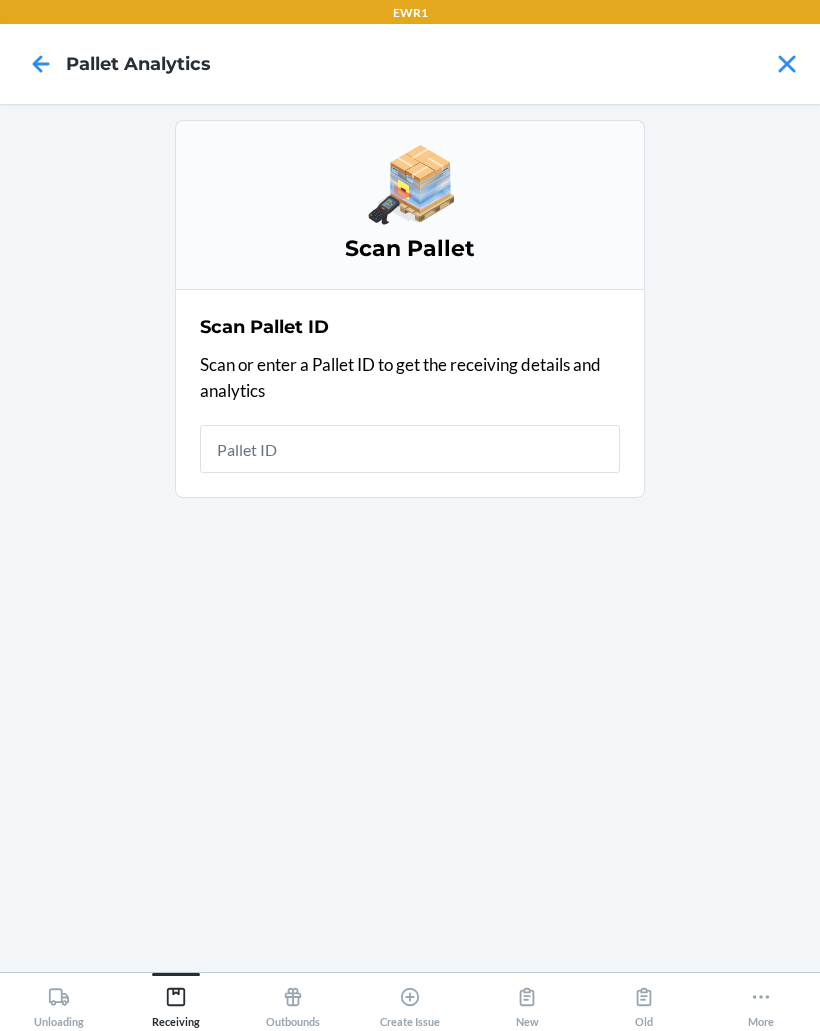 click at bounding box center (410, 449) 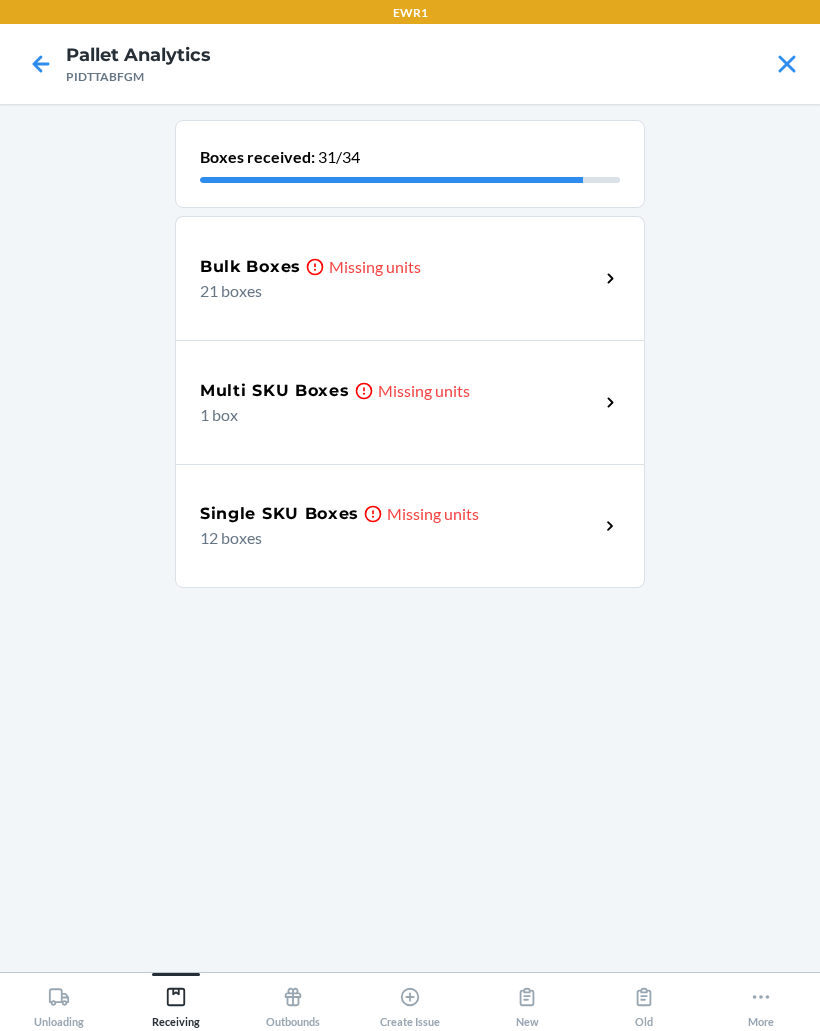 click on "Missing units" at bounding box center [375, 267] 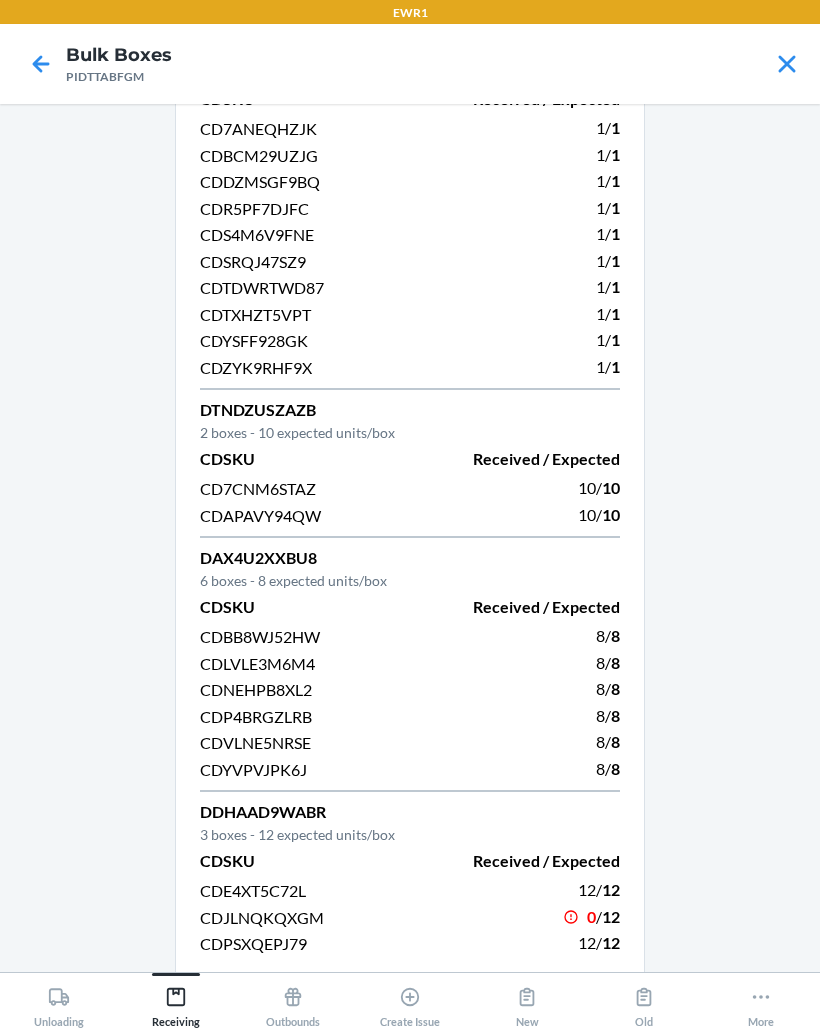 scroll, scrollTop: 106, scrollLeft: 0, axis: vertical 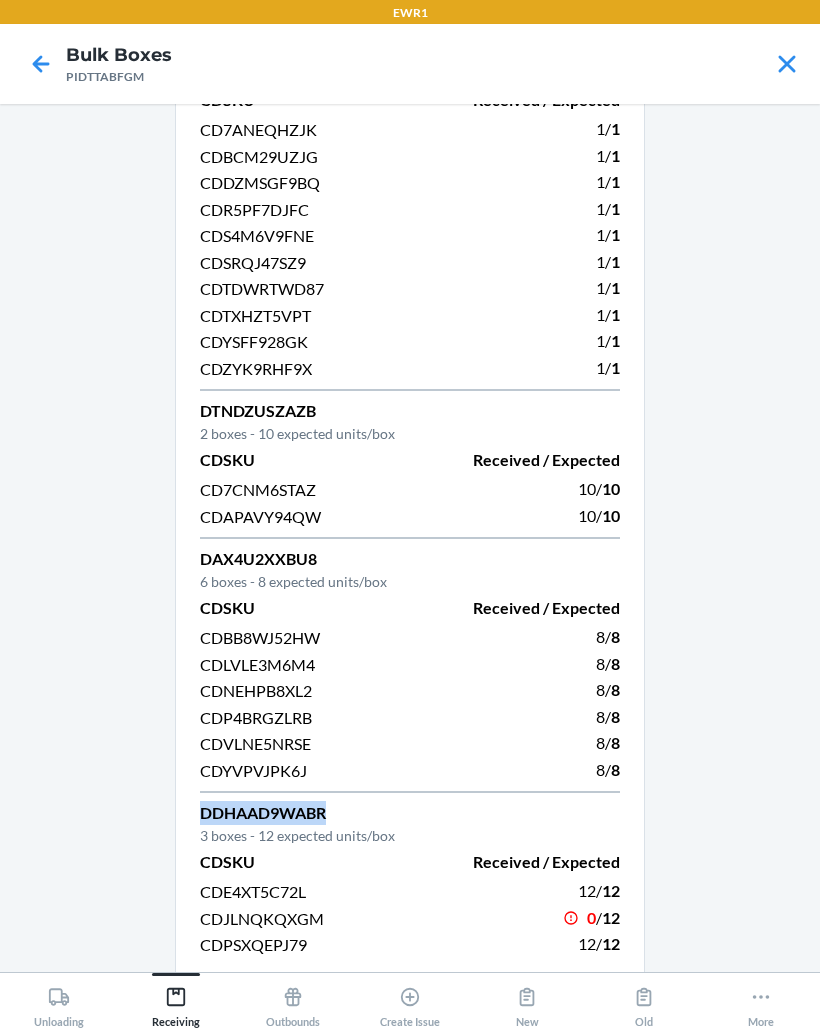 click on "DDRLNFT8QM8 10 boxes - 1 expected units/box CDSKU Received / Expected CD7ANEQHZJK   1  /  1 CDBCM29UZJG   1  /  1 CDDZMSGF9BQ   1  /  1 CDR5PF7DJFC   1  /  1 CDS4M6V9FNE   1  /  1 CDSRQJ47SZ9   1  /  1 CDTDWRTWD87   1  /  1 CDTXHZT5VPT   1  /  1 CDYSFF928GK   1  /  1 CDZYK9RHF9X   1  /  1 DTNDZUSZAZB 2 boxes - 10 expected units/box CDSKU Received / Expected CD7CNM6STAZ   10  /  10 CDAPAVY94QW   10  /  10 DAX4U2XXBU8 6 boxes - 8 expected units/box CDSKU Received / Expected CDBB8WJ52HW   8  /  8 CDLVLE3M6M4   8  /  8 CDNEHPB8XL2   8  /  8 CDP4BRGZLRB   8  /  8 CDVLNE5NRSE   8  /  8 CDYVPVJPK6J   8  /  8 DDHAAD9WABR 3 boxes - 12 expected units/box CDSKU Received / Expected CDE4XT5C72L   12  /  12 CDJLNQKQXGM   0  /  12 CDPSXQEPJ79   12  /  12" at bounding box center [410, 538] 